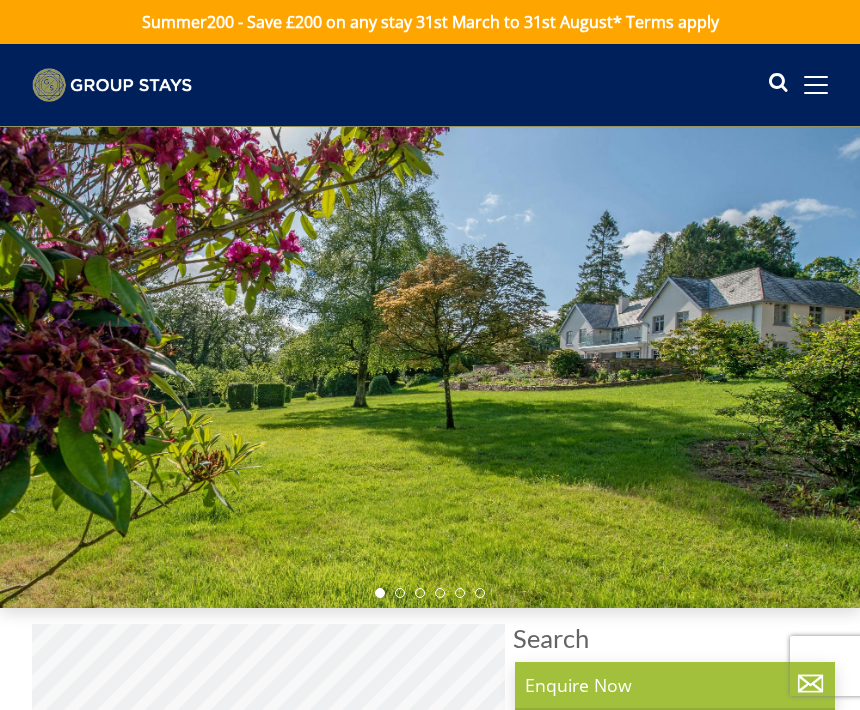 scroll, scrollTop: 0, scrollLeft: 0, axis: both 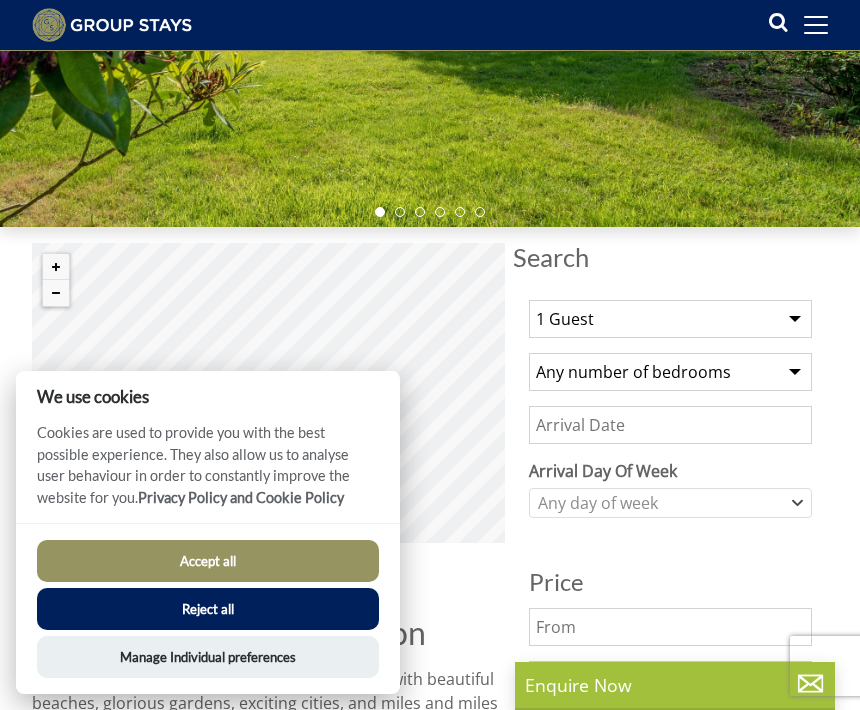 click on "Accept all" at bounding box center (208, 561) 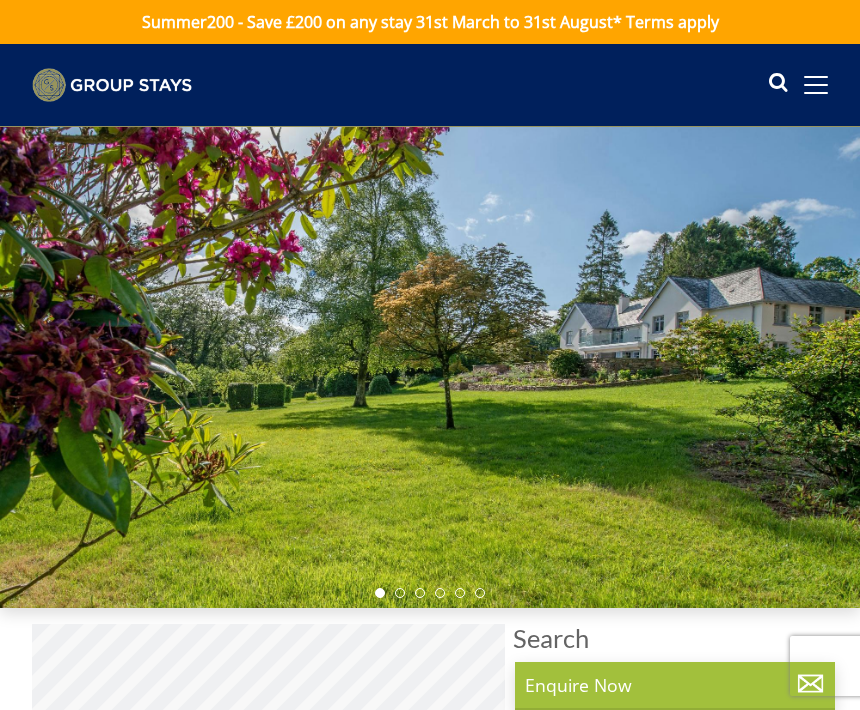 scroll, scrollTop: 0, scrollLeft: 0, axis: both 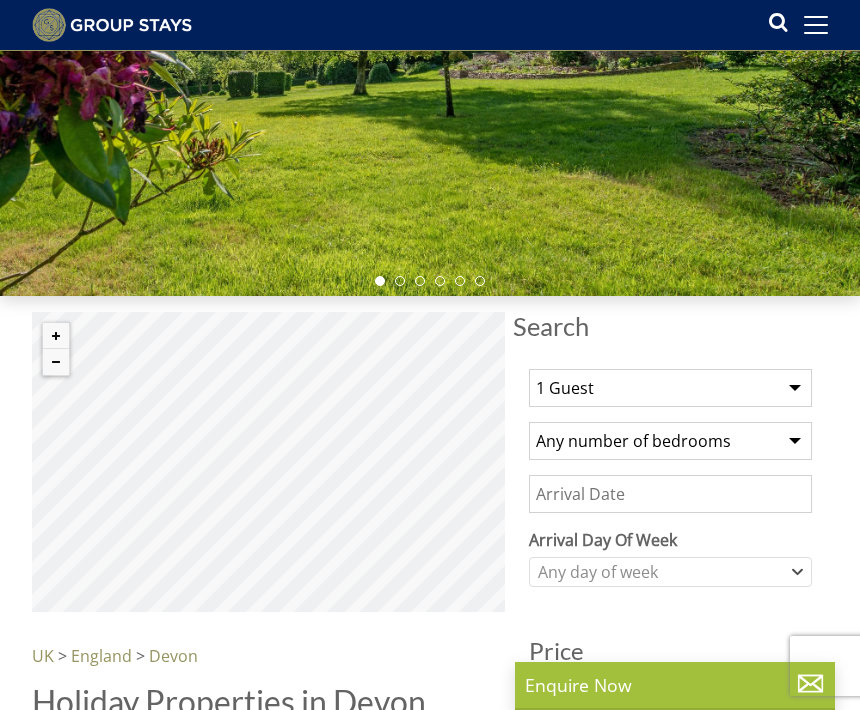 click on "1 Guest
2 Guests
3 Guests
4 Guests
5 Guests
6 Guests
7 Guests
8 Guests
9 Guests
10 Guests
11 Guests
12 Guests
13 Guests
14 Guests
15 Guests
16 Guests
17 Guests
18 Guests
19 Guests
20 Guests
21 Guests
22 Guests
23 Guests
24 Guests
25 Guests
26 Guests
27 Guests
28 Guests
29 Guests
30 Guests
31 Guests
32 Guests" at bounding box center [670, 388] 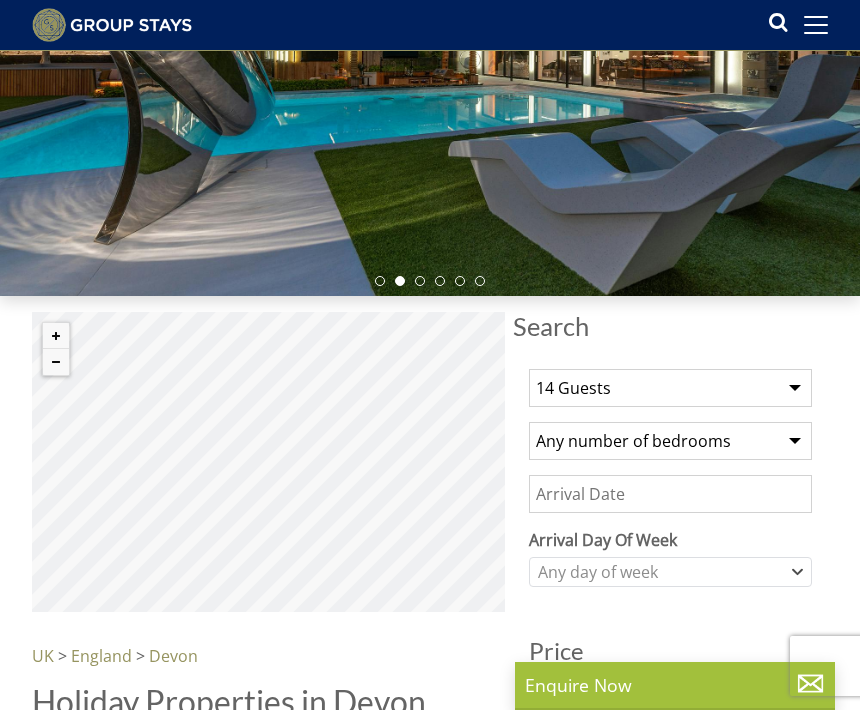 click on "Any number of bedrooms
4 Bedrooms
5 Bedrooms
6 Bedrooms
7 Bedrooms
8 Bedrooms
9 Bedrooms
10 Bedrooms
11 Bedrooms
12 Bedrooms
13 Bedrooms
14 Bedrooms
15 Bedrooms
16 Bedrooms" at bounding box center (670, 441) 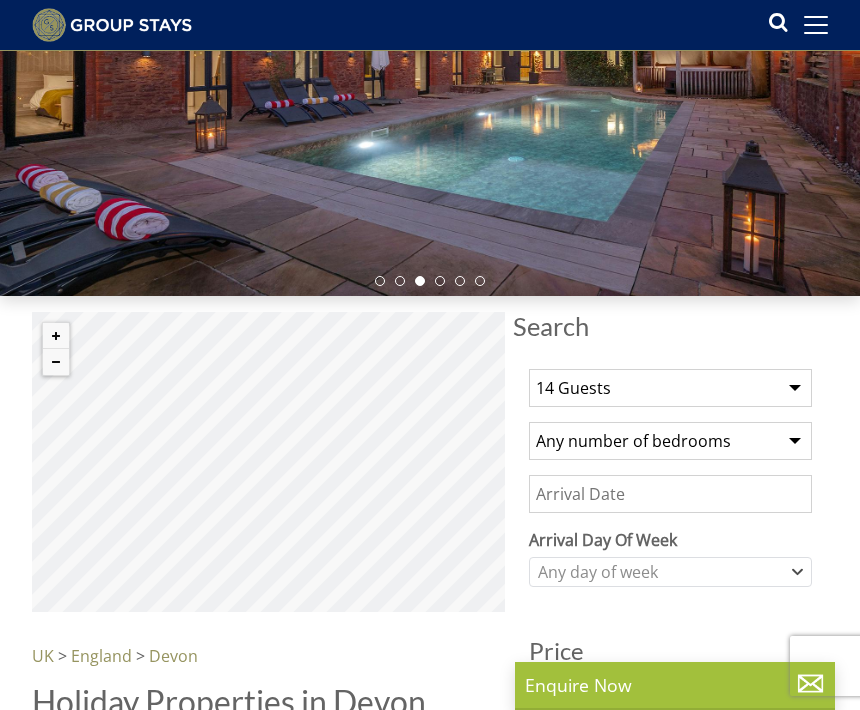 select on "6" 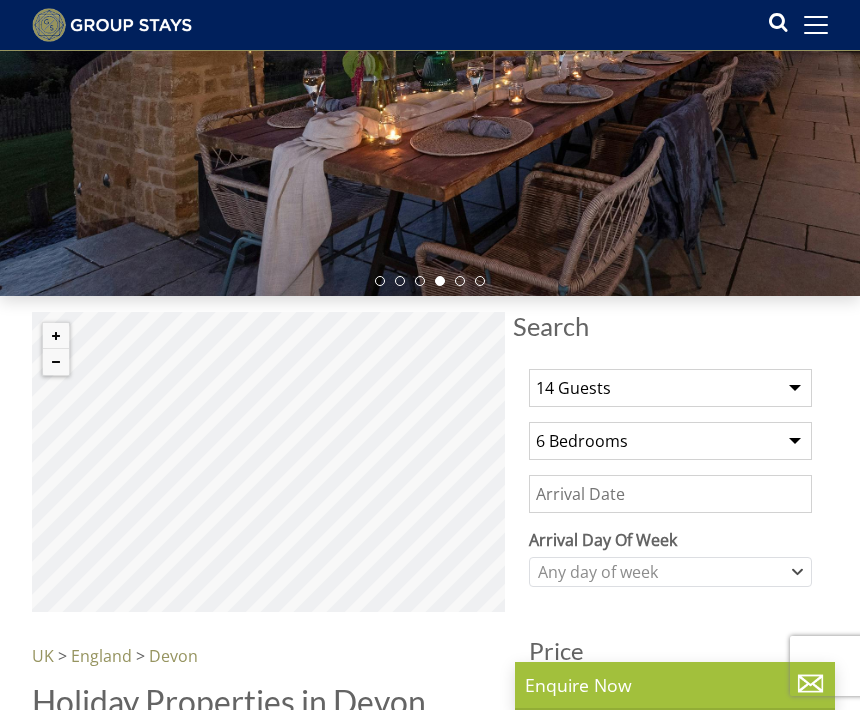 click on "Date" at bounding box center [670, 494] 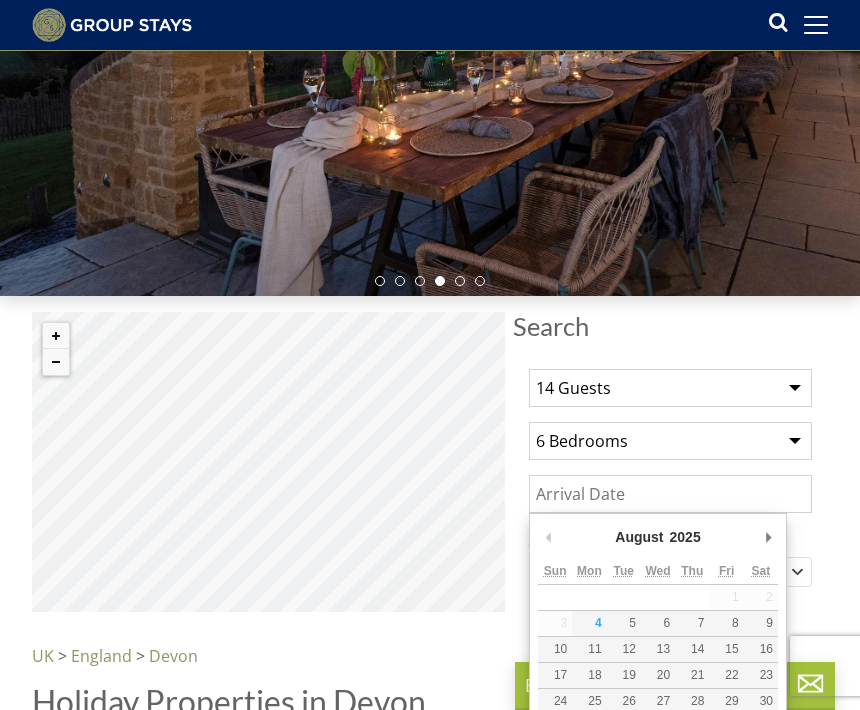 scroll, scrollTop: 279, scrollLeft: 0, axis: vertical 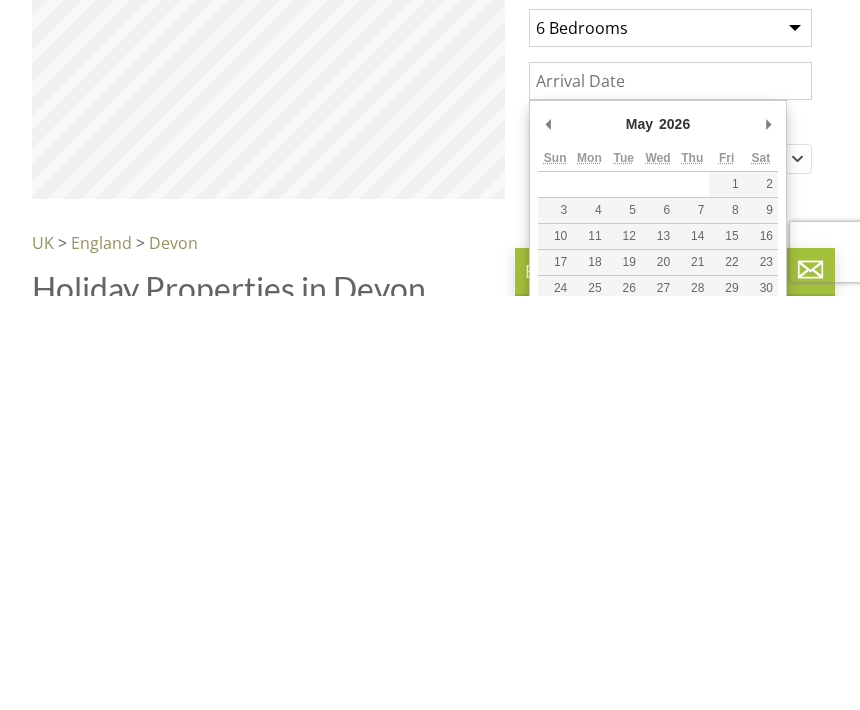 type on "23/05/2026" 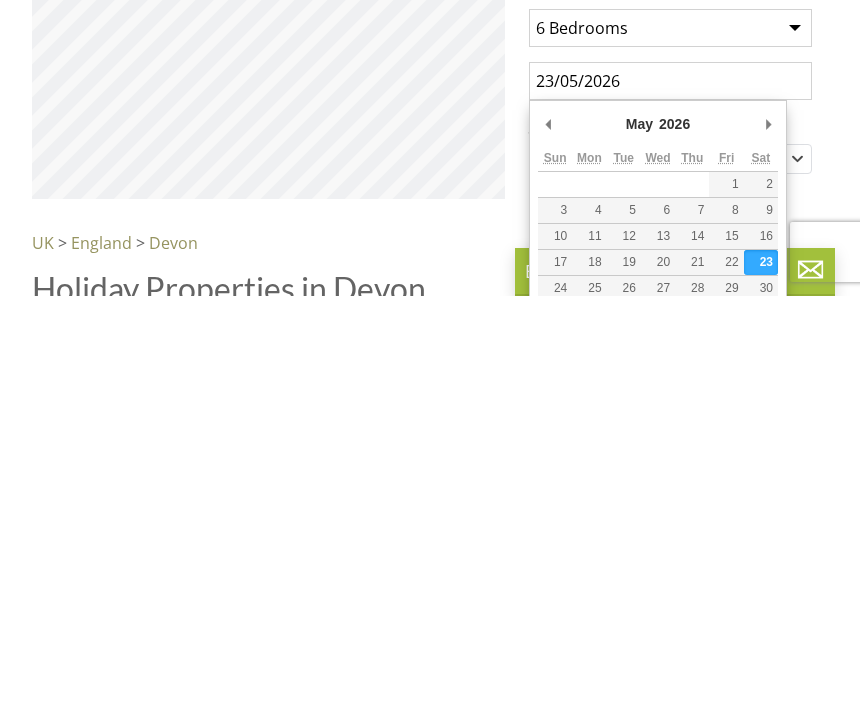 scroll, scrollTop: 694, scrollLeft: 0, axis: vertical 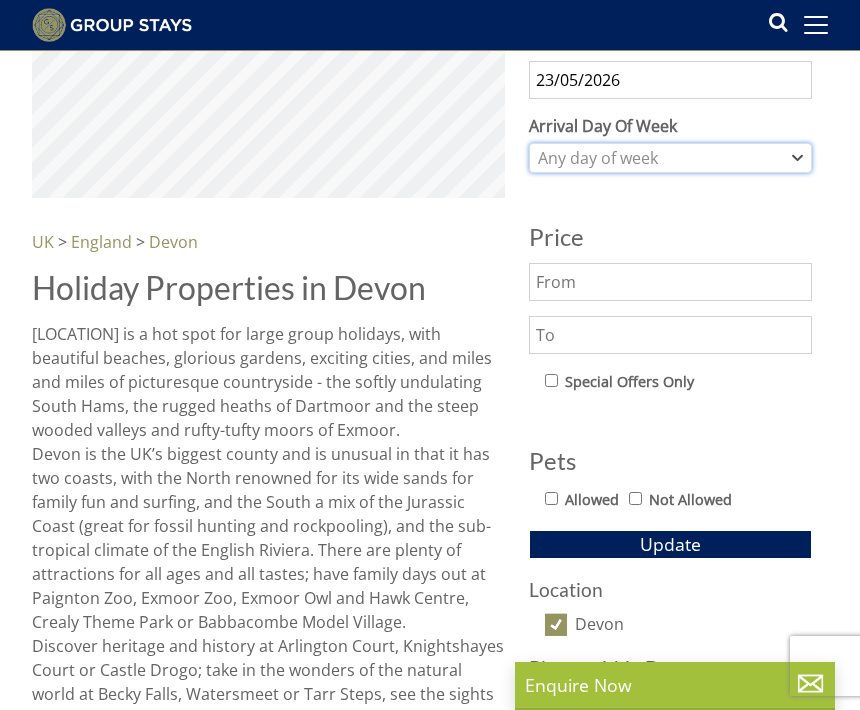 click 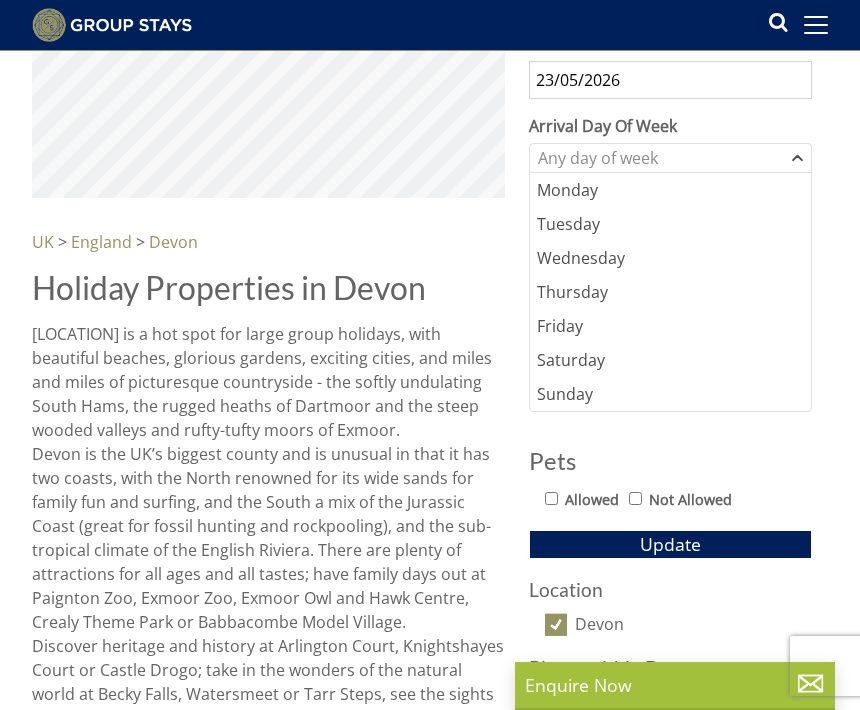 click on "Saturday" at bounding box center [670, 360] 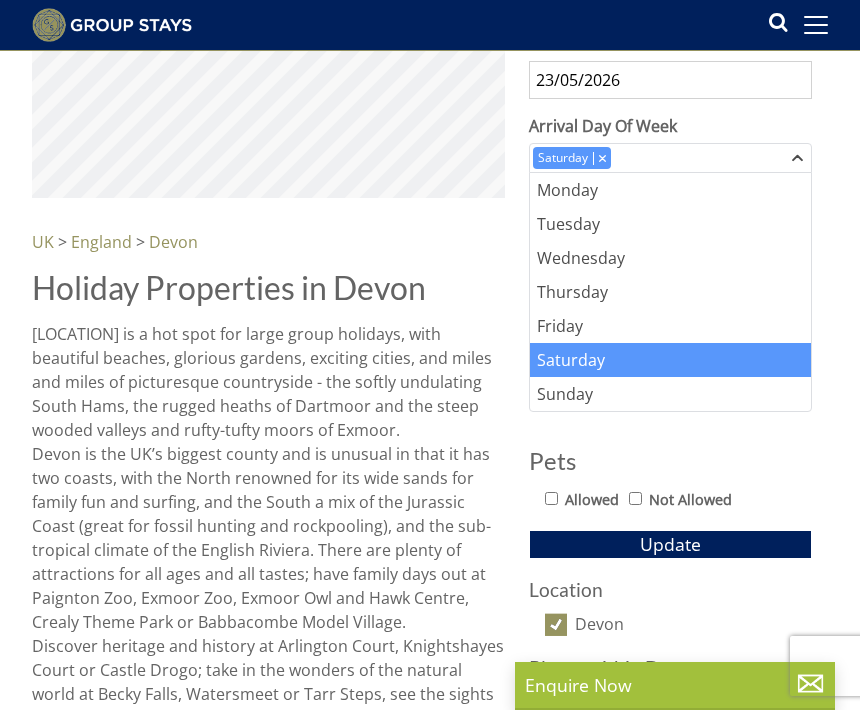 click on "Search
Search
1 Guest
2 Guests
3 Guests
4 Guests
5 Guests
6 Guests
7 Guests
8 Guests
9 Guests
10 Guests
11 Guests
12 Guests
13 Guests
14 Guests
15 Guests
16 Guests
17 Guests
18 Guests
19 Guests
20 Guests
21 Guests
22 Guests
23 Guests
24 Guests
25 Guests
26 Guests
27 Guests
28 Guests
29 Guests
30 Guests
31 Guests
32 Guests
Any number of bedrooms
4 Bedrooms
5 Bedrooms
6 Bedrooms
7 Bedrooms
8 Bedrooms
9 Bedrooms
10 Bedrooms
11 Bedrooms
12 Bedrooms
13 Bedrooms
14 Bedrooms
15 Bedrooms
16 Bedrooms
23/05/2026
Arrival Day Of Week
Monday Tuesday Wednesday" at bounding box center (430, 6896) 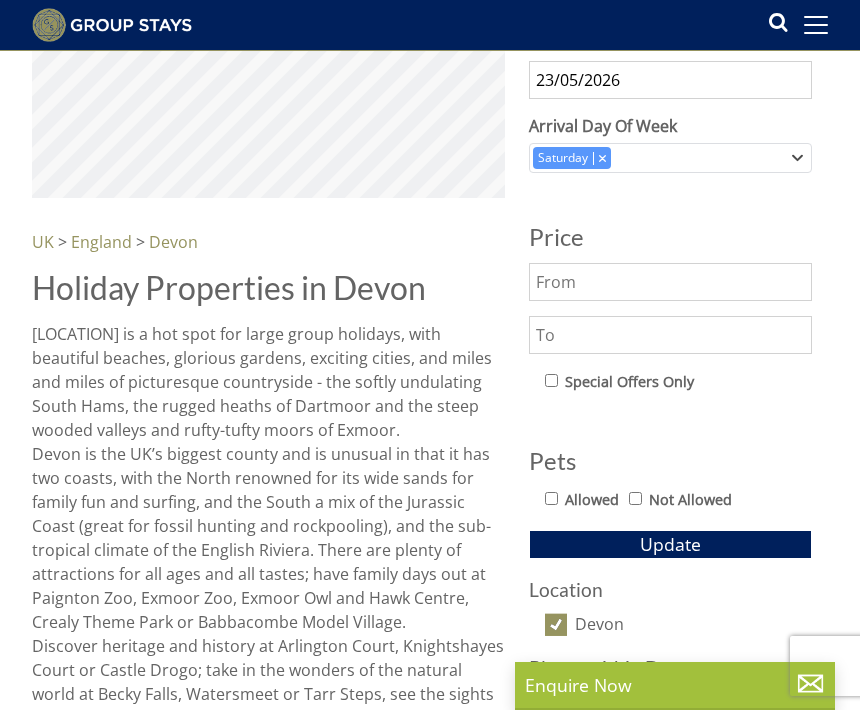 click on "Allowed" at bounding box center [551, 498] 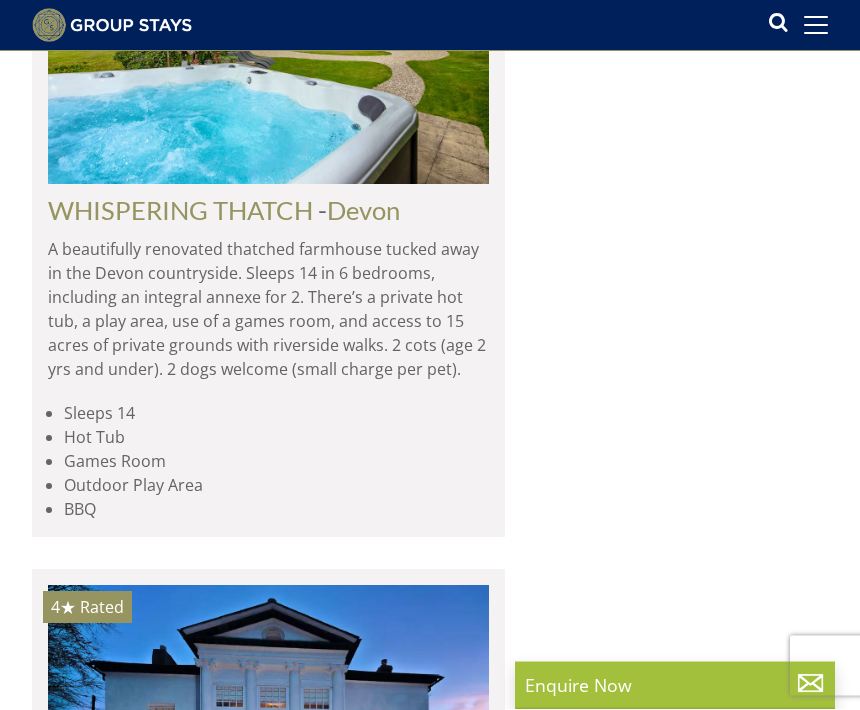 scroll, scrollTop: 10996, scrollLeft: 0, axis: vertical 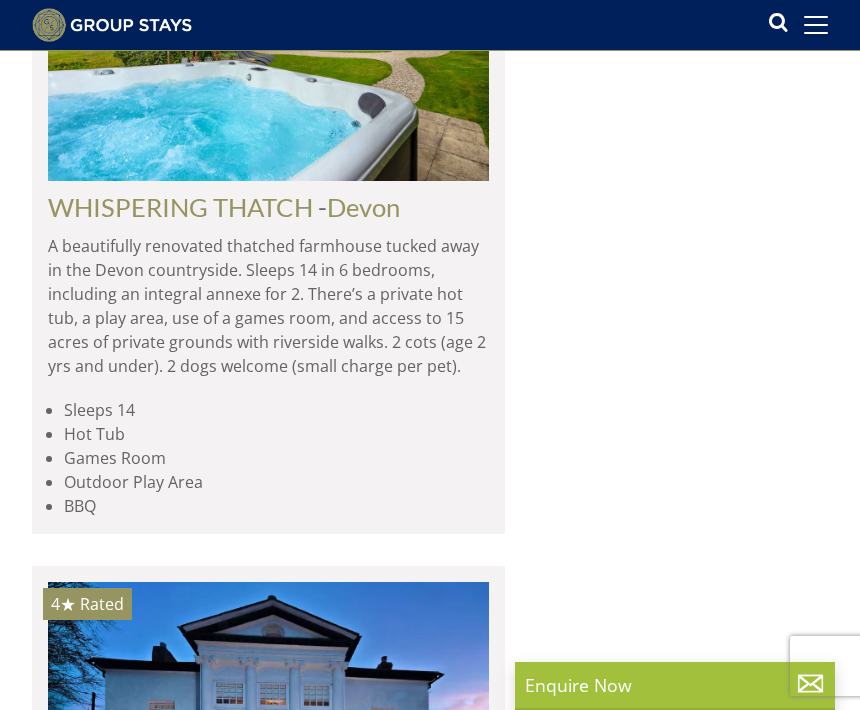 click on "A beautifully renovated thatched farmhouse tucked away in the Devon countryside. Sleeps 14 in 6 bedrooms, including an integral annexe for 2. There’s a private hot tub, a play area, use of a games room, and access to 15 acres of private grounds with riverside walks. 2 cots (age 2 yrs and under). 2 dogs welcome (small charge per pet)." at bounding box center [268, 306] 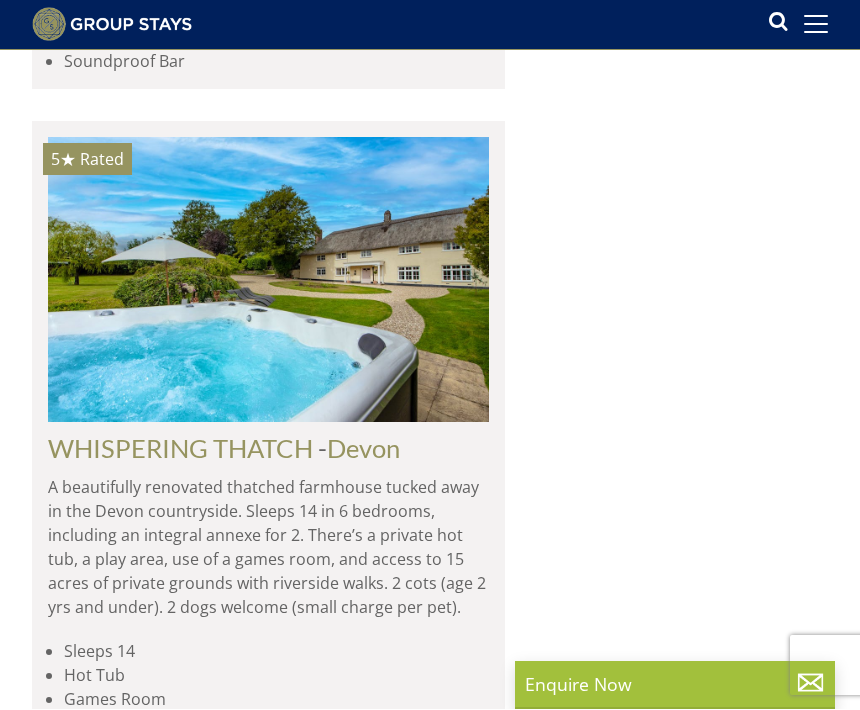 scroll, scrollTop: 10755, scrollLeft: 0, axis: vertical 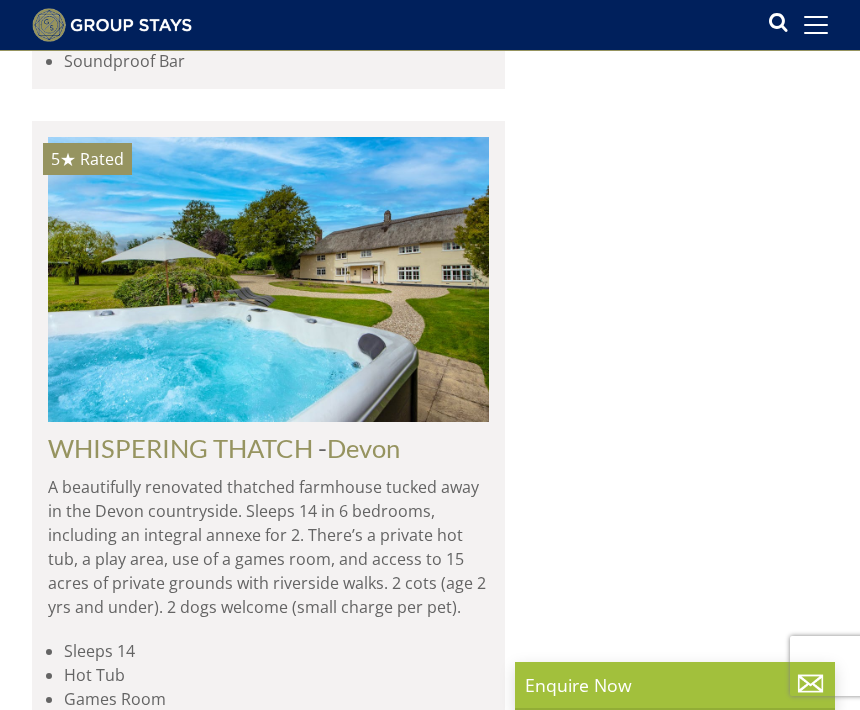 click at bounding box center [268, 279] 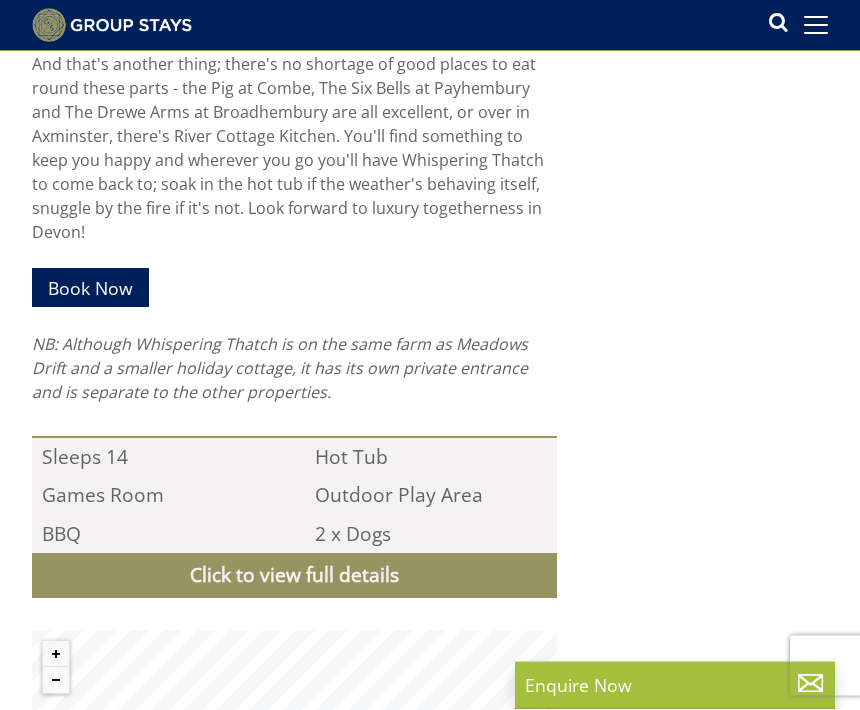 scroll, scrollTop: 1834, scrollLeft: 0, axis: vertical 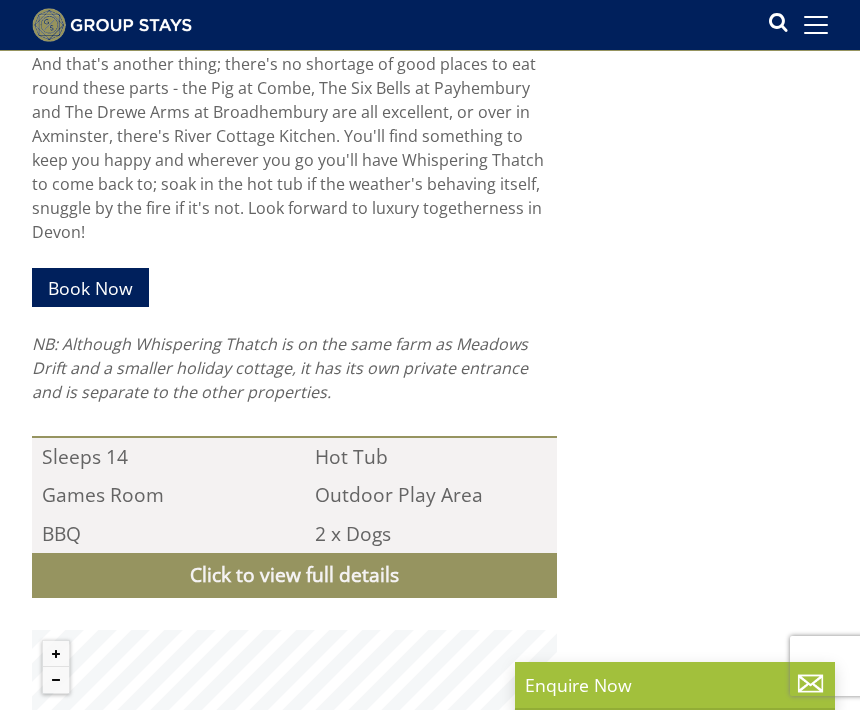 click on "Book Now" at bounding box center (90, 287) 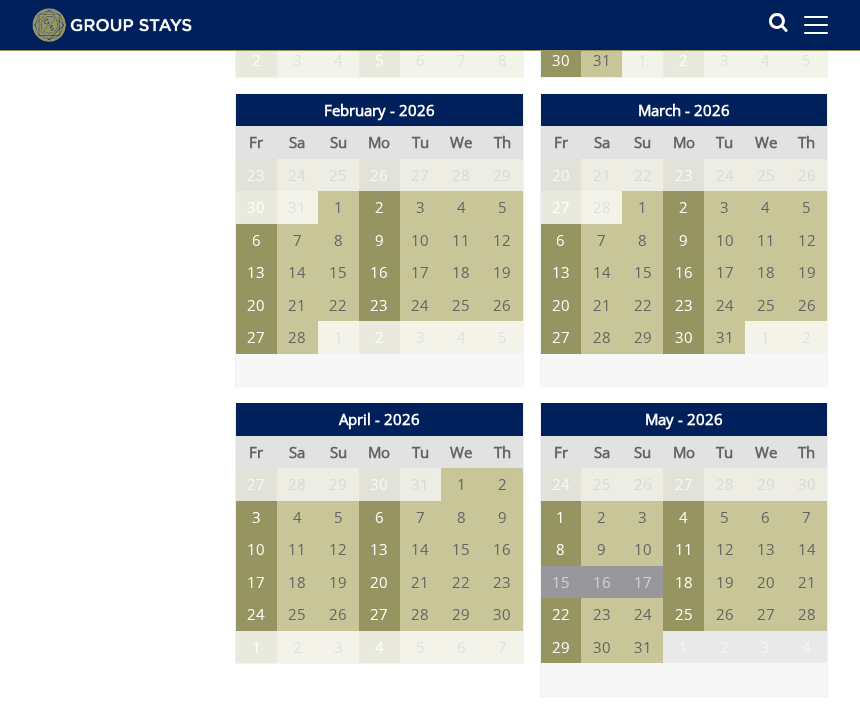 scroll, scrollTop: 1546, scrollLeft: 0, axis: vertical 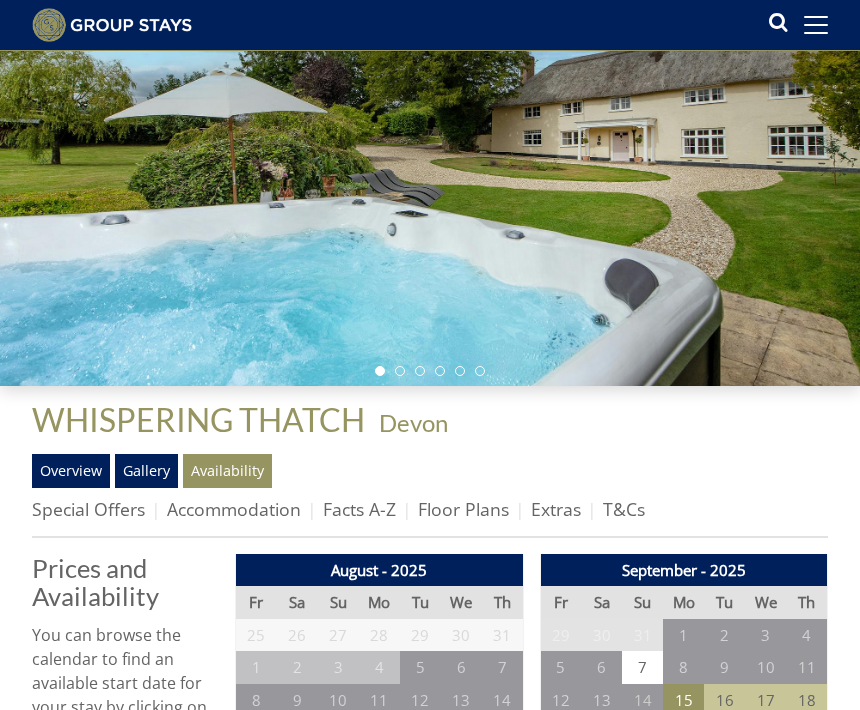 click on "Availability" at bounding box center (227, 471) 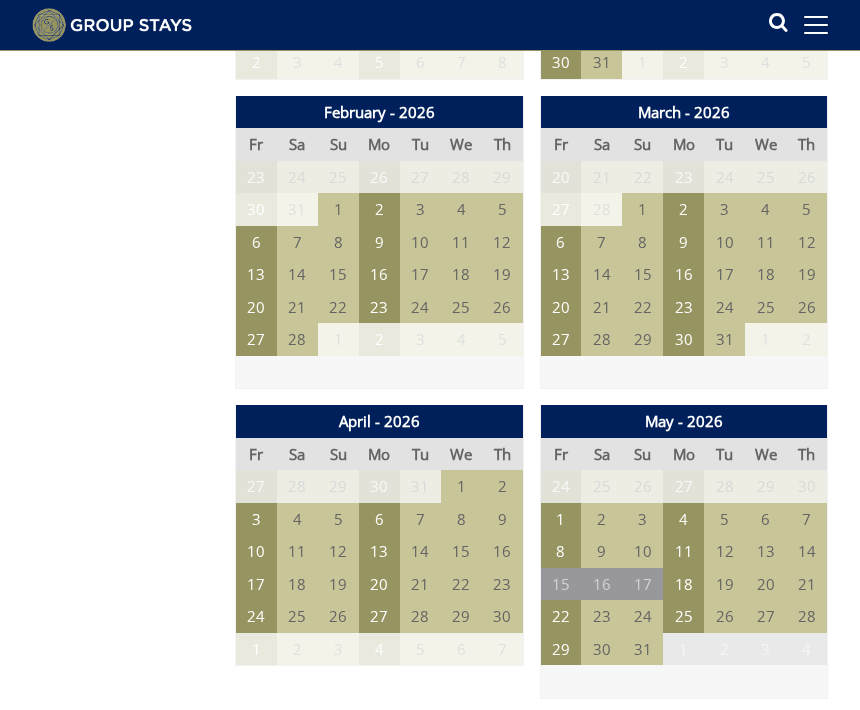 scroll, scrollTop: 1548, scrollLeft: 0, axis: vertical 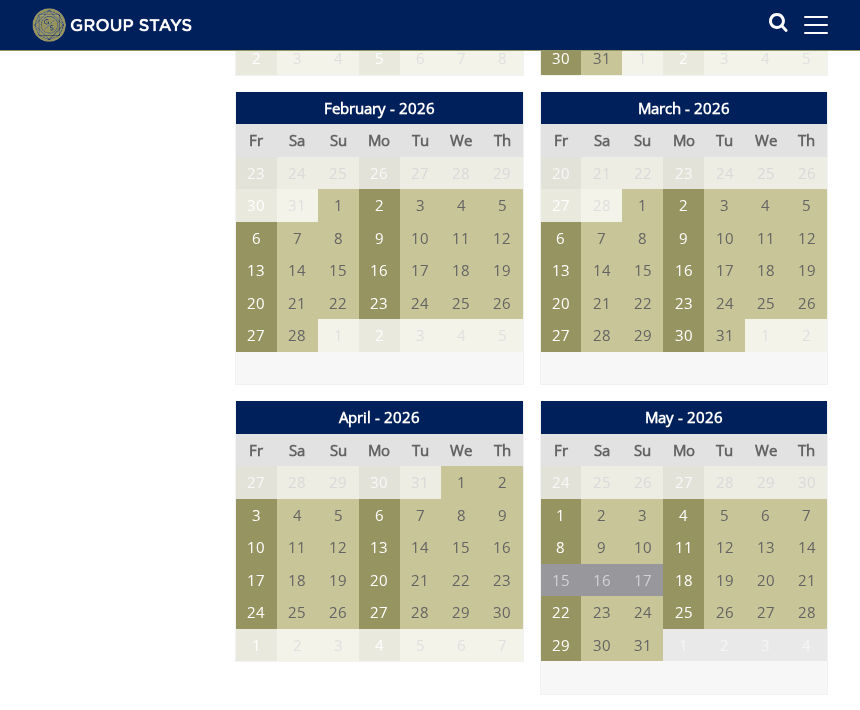 click on "23" at bounding box center (601, 612) 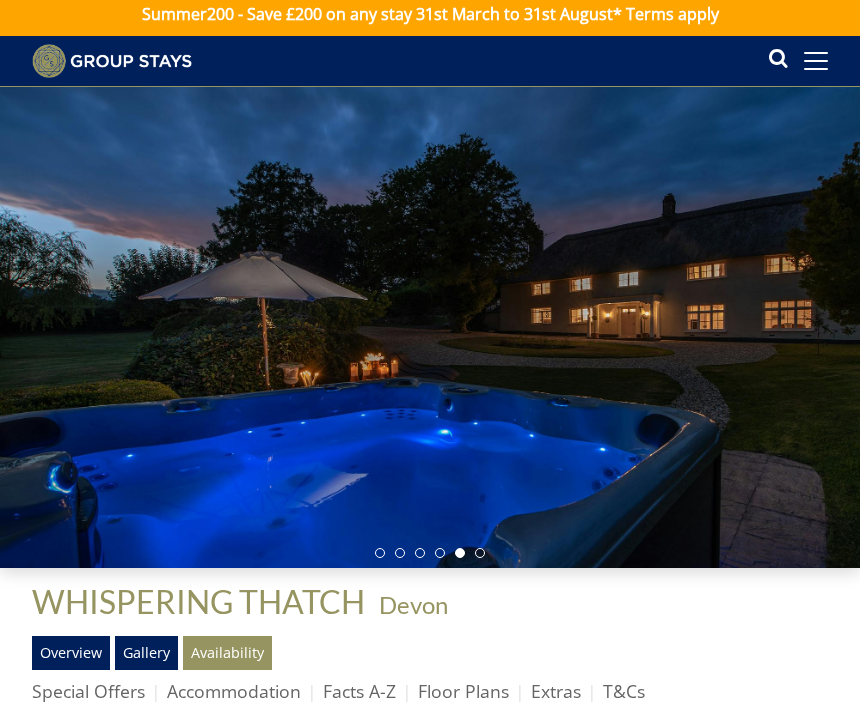 scroll, scrollTop: 0, scrollLeft: 0, axis: both 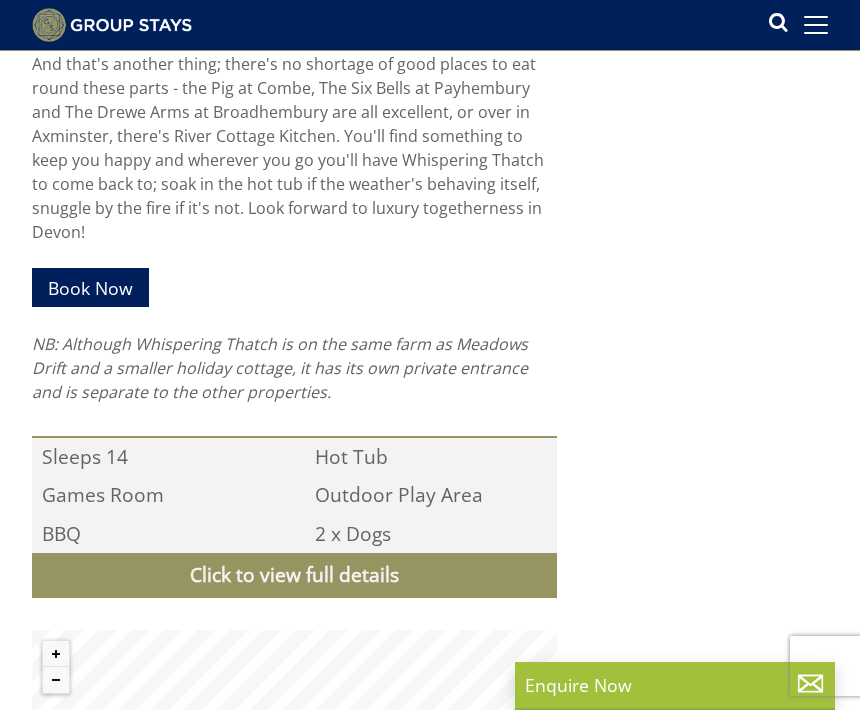 select on "14" 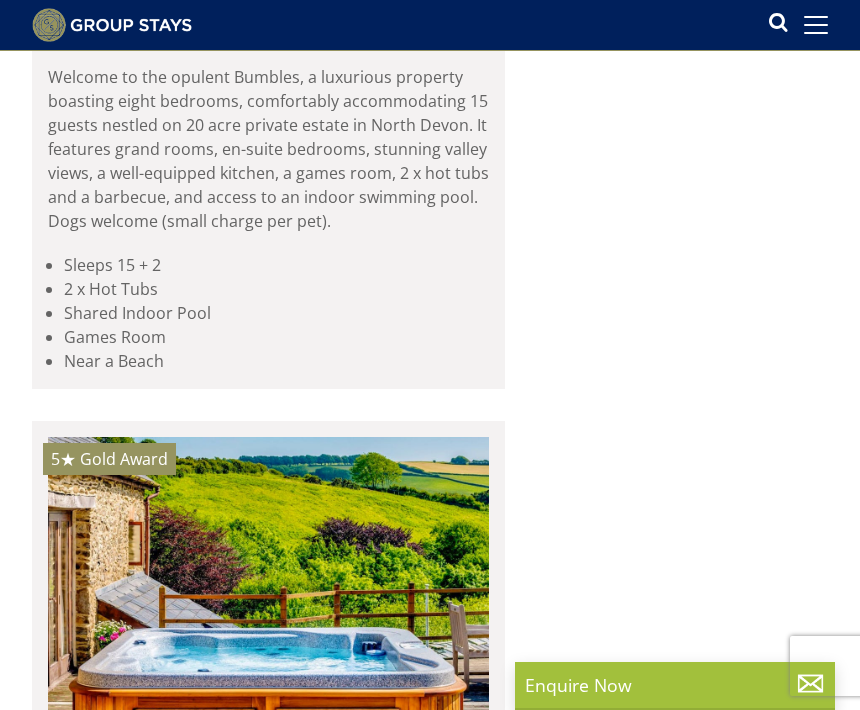 scroll, scrollTop: 8168, scrollLeft: 0, axis: vertical 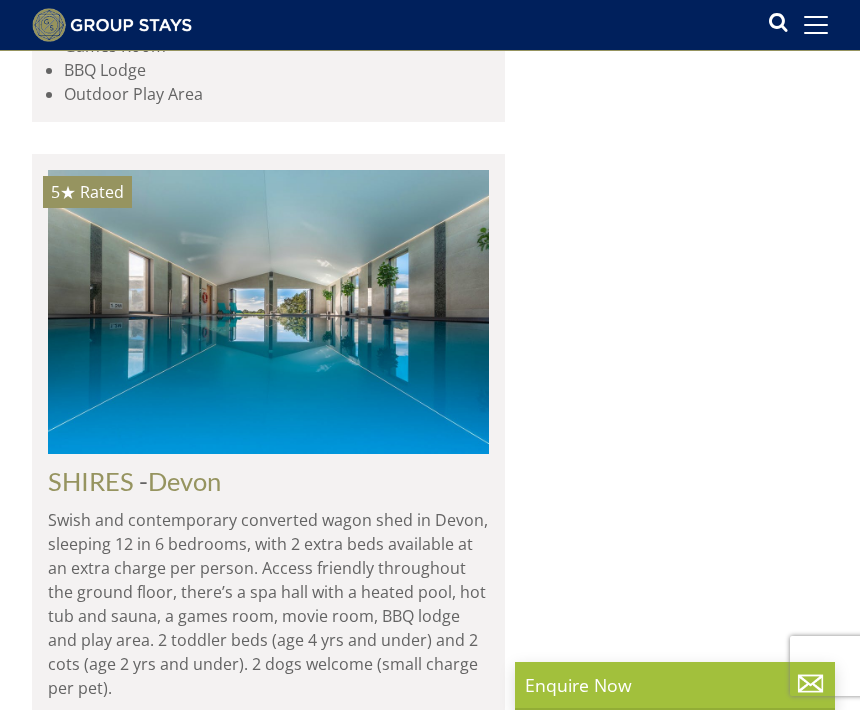click at bounding box center [268, 312] 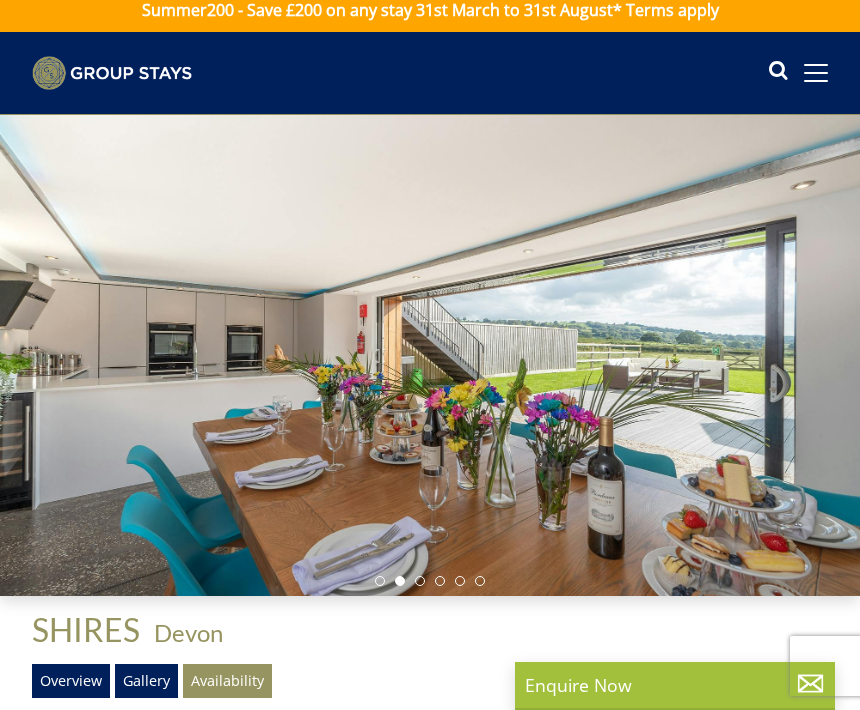scroll, scrollTop: 0, scrollLeft: 0, axis: both 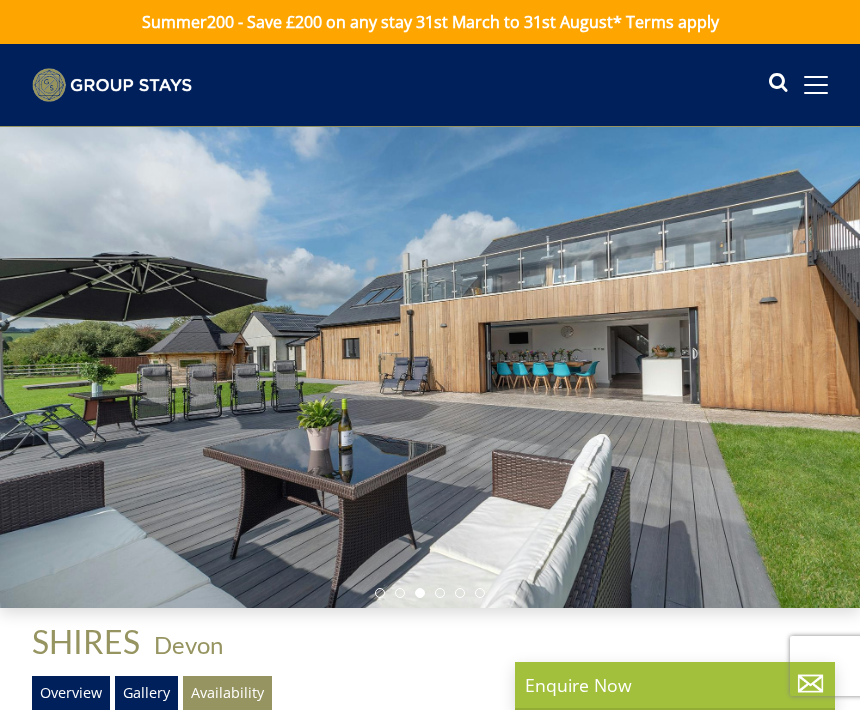click at bounding box center (816, 85) 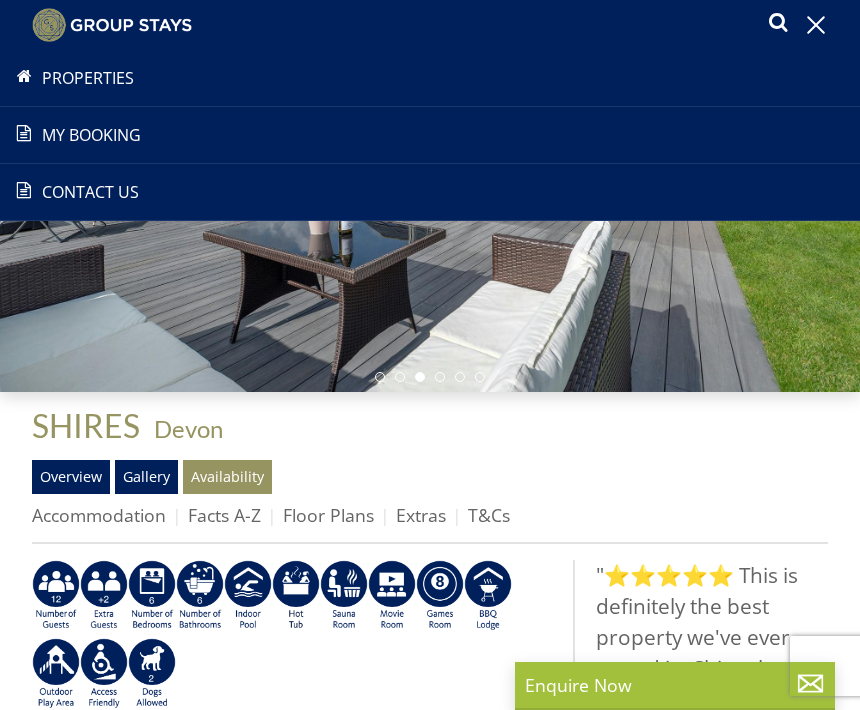 scroll, scrollTop: 187, scrollLeft: 0, axis: vertical 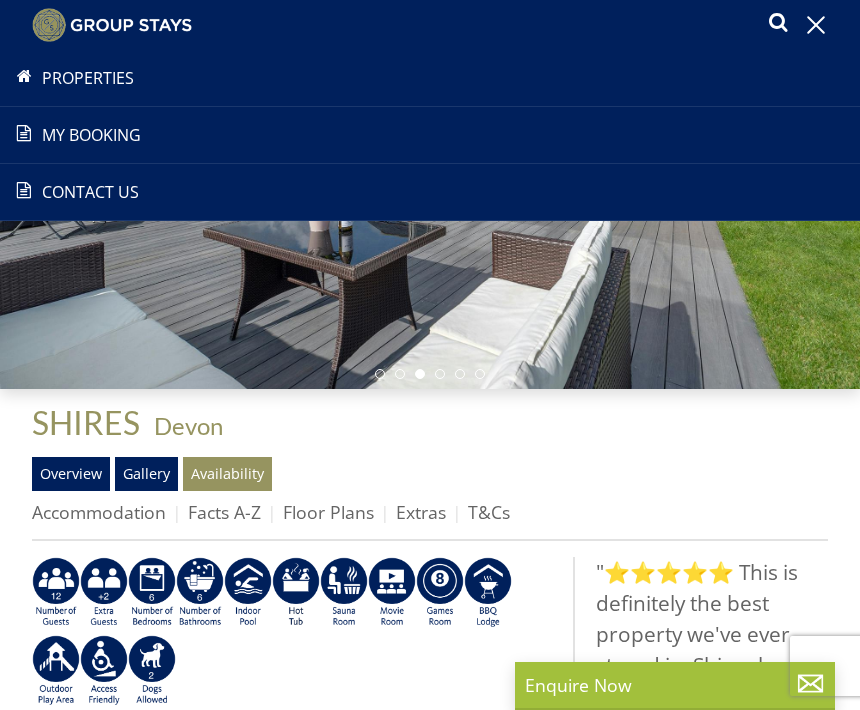 click at bounding box center [816, 25] 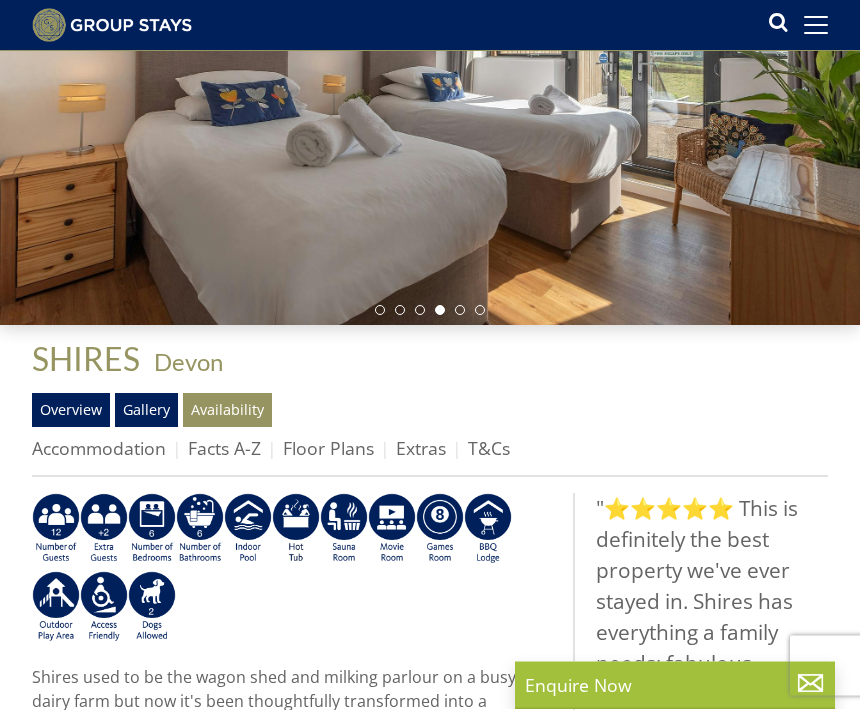 scroll, scrollTop: 253, scrollLeft: 0, axis: vertical 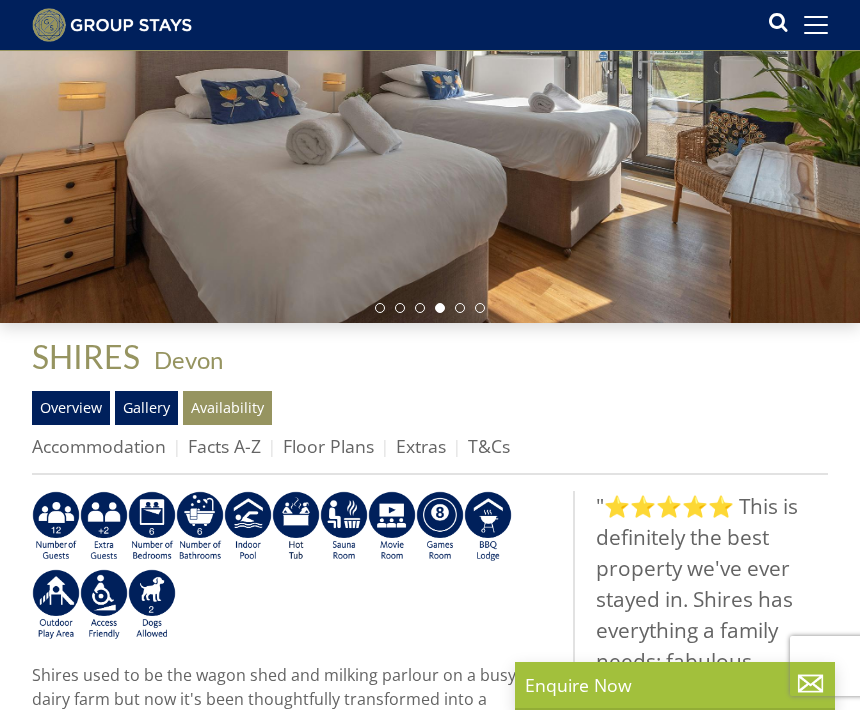click on "Availability" at bounding box center (227, 408) 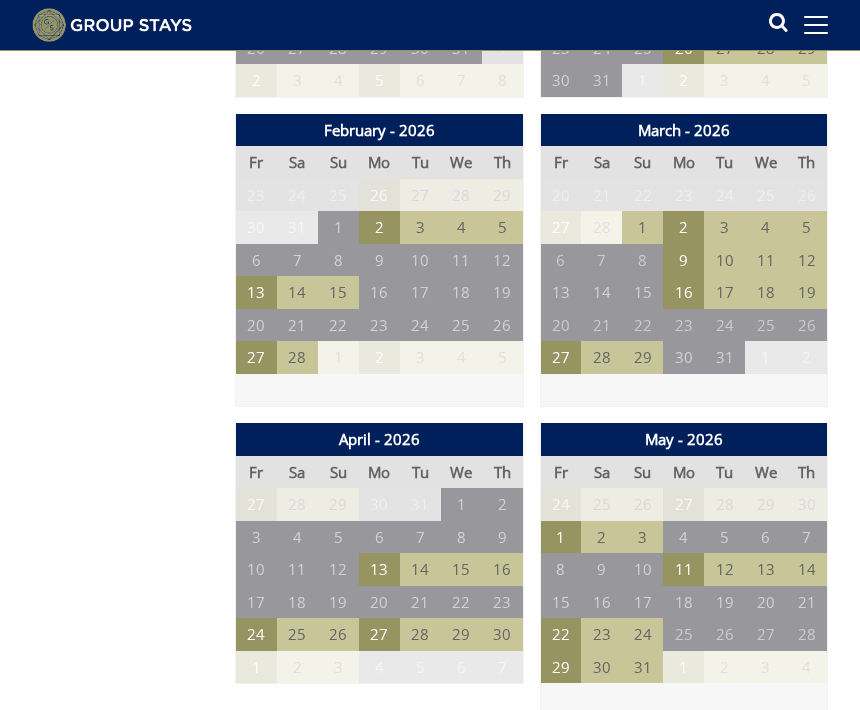 scroll, scrollTop: 1527, scrollLeft: 0, axis: vertical 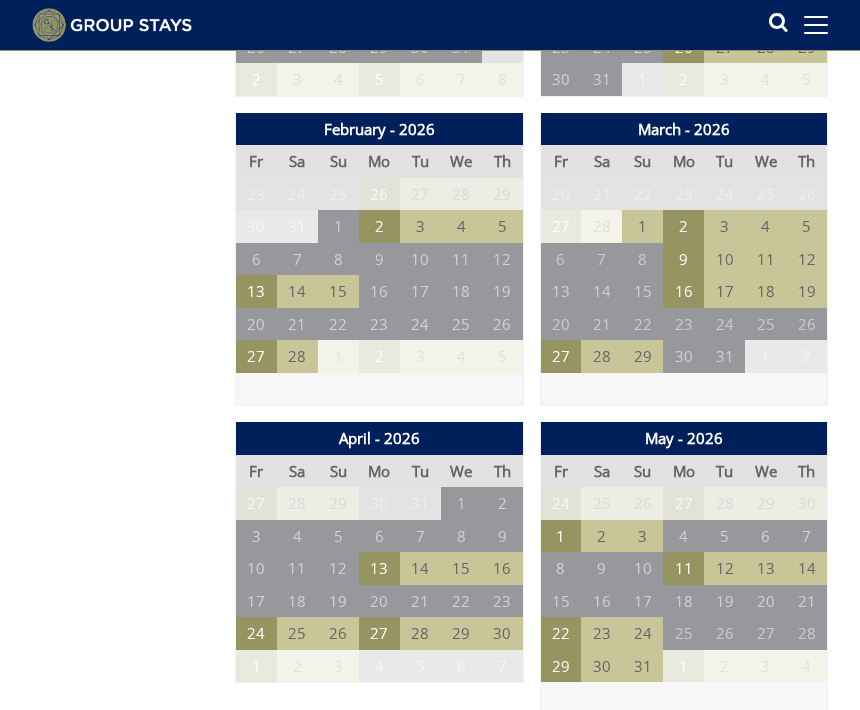 click on "22" at bounding box center (560, 633) 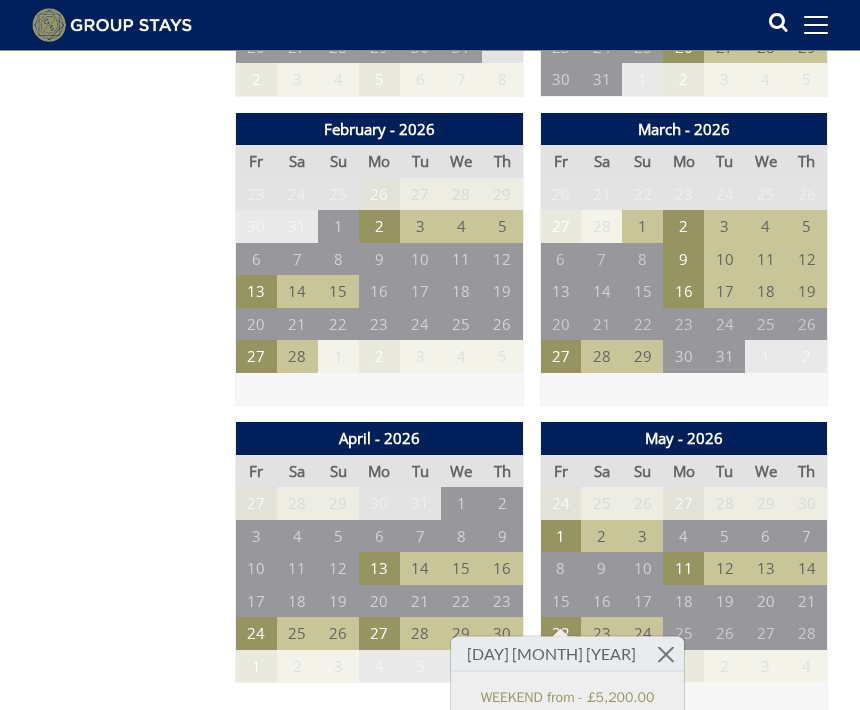 click on "Prices and Availability
You can browse the calendar to find an available start date for your stay by clicking on a start date or by entering your Arrival & Departure dates below.
Search for a Stay
Search
Check-In / Check-Out
16:00 / 10:00
Key
Available Start Date
Available
Booked" at bounding box center (125, 1913) 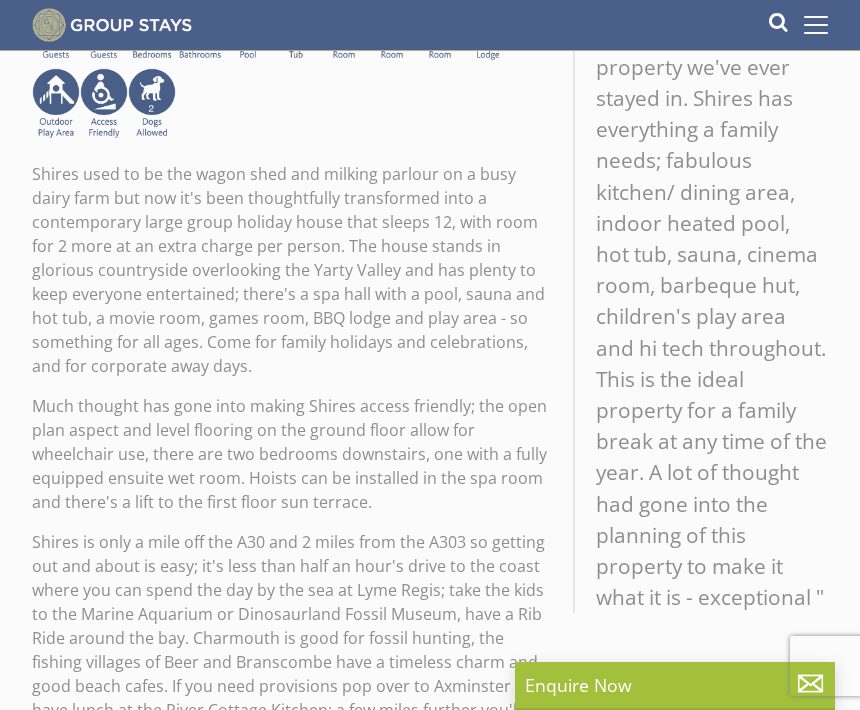 scroll, scrollTop: 753, scrollLeft: 0, axis: vertical 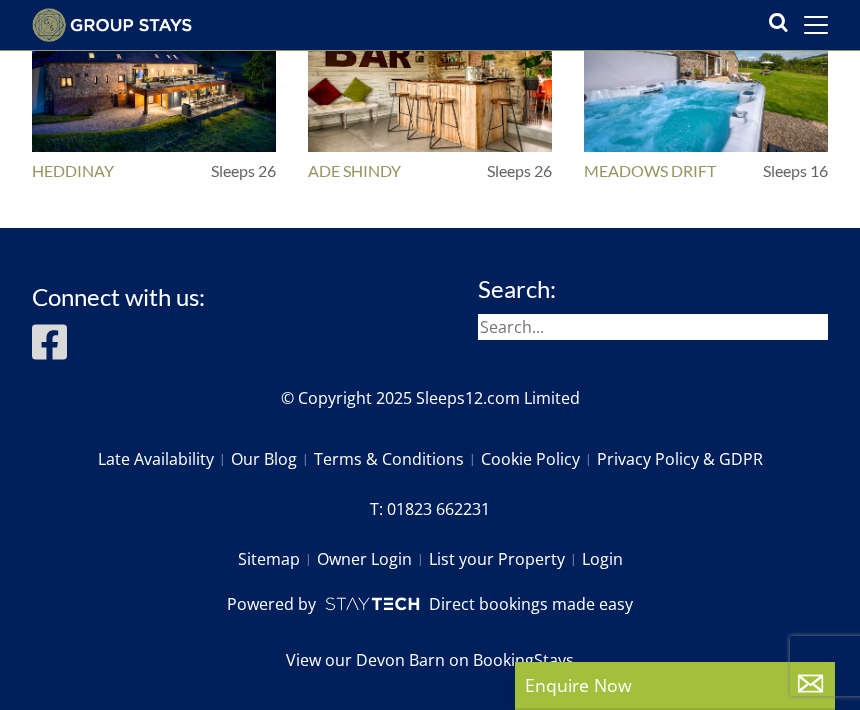 select on "14" 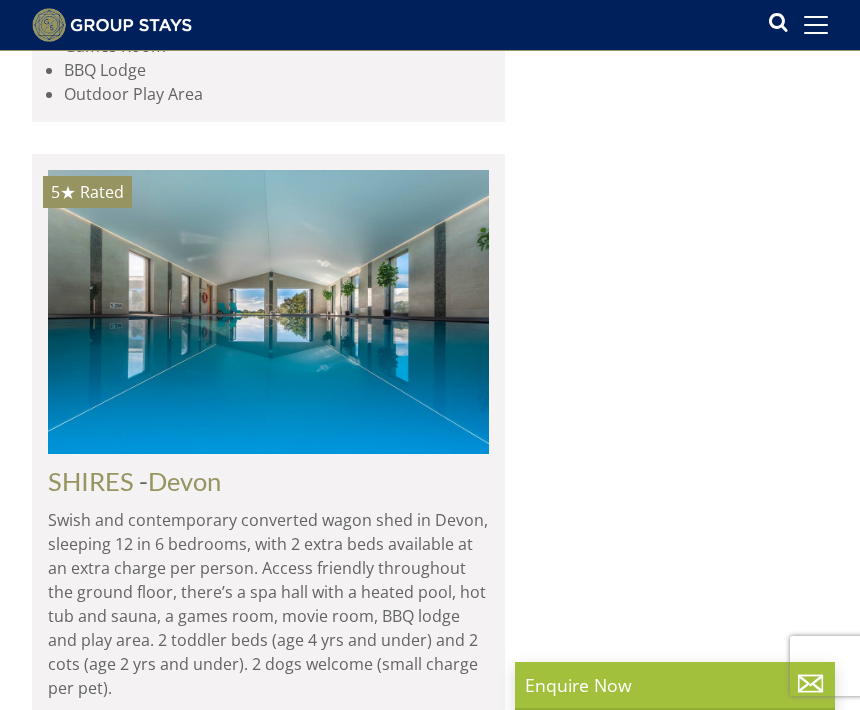 scroll, scrollTop: 0, scrollLeft: 10143, axis: horizontal 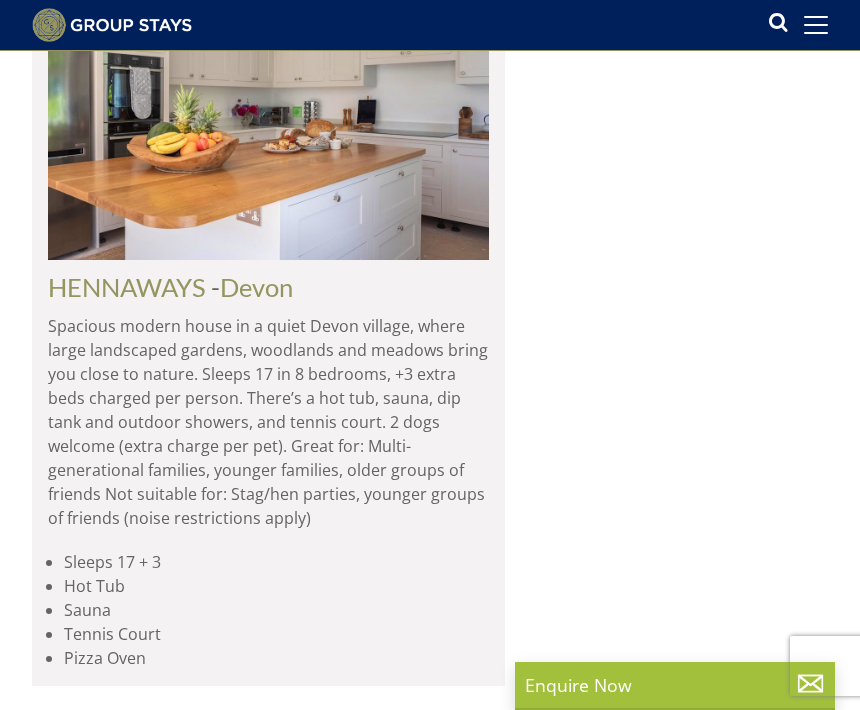 click at bounding box center (269, 876) 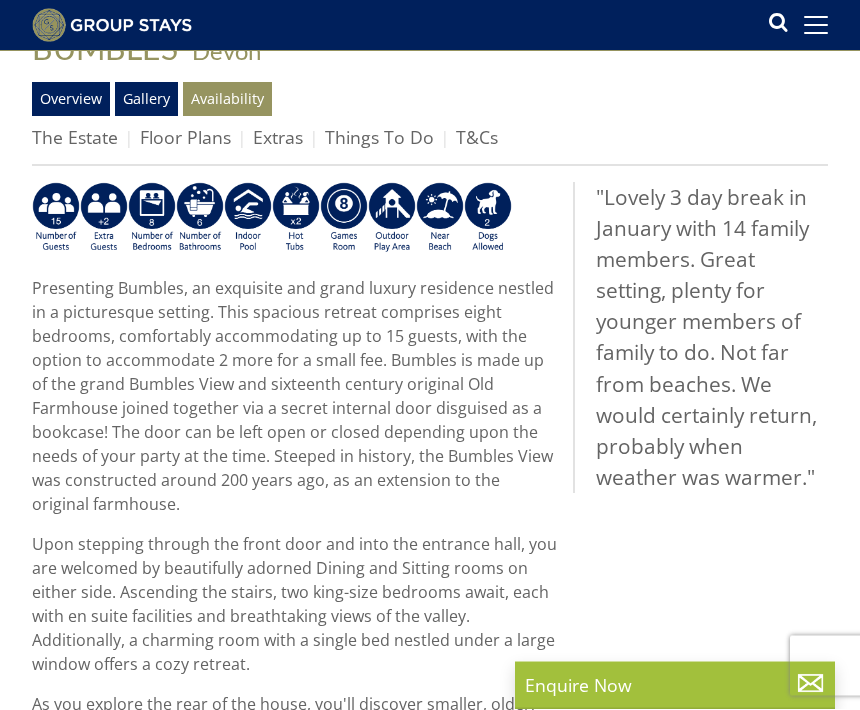 scroll, scrollTop: 562, scrollLeft: 0, axis: vertical 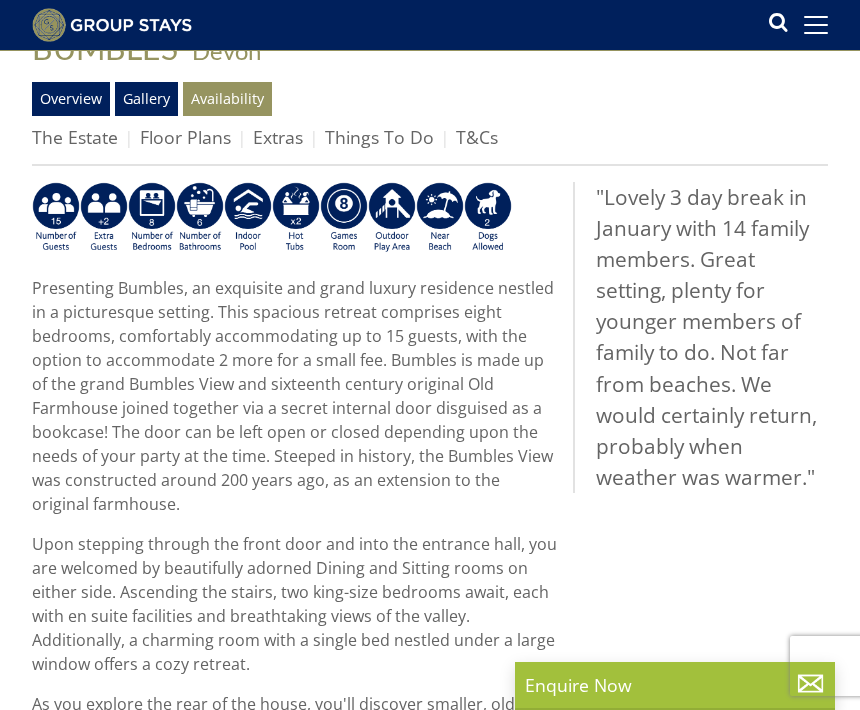 click on "Availability" at bounding box center (227, 99) 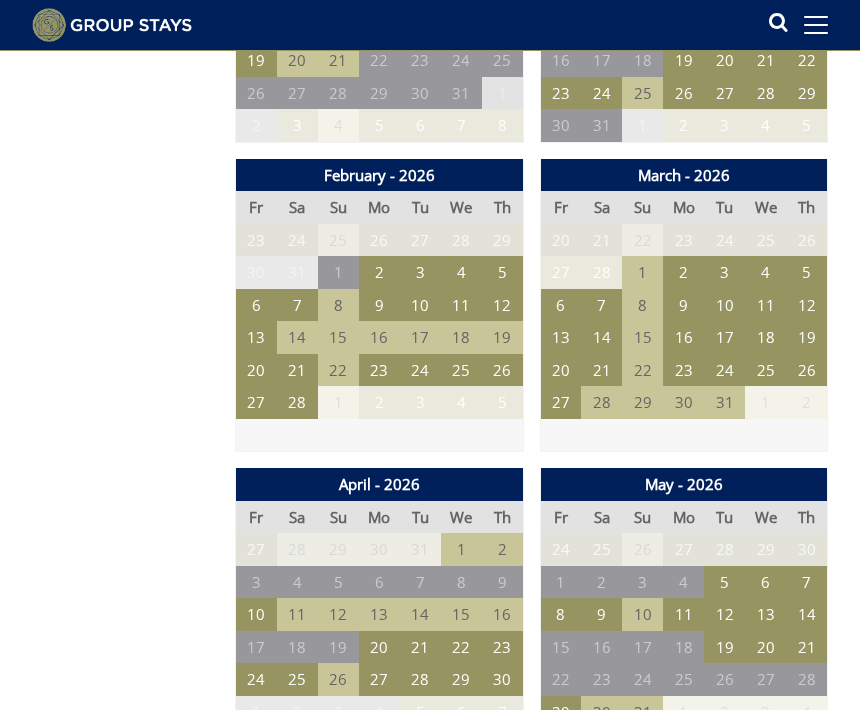 scroll, scrollTop: 1481, scrollLeft: 0, axis: vertical 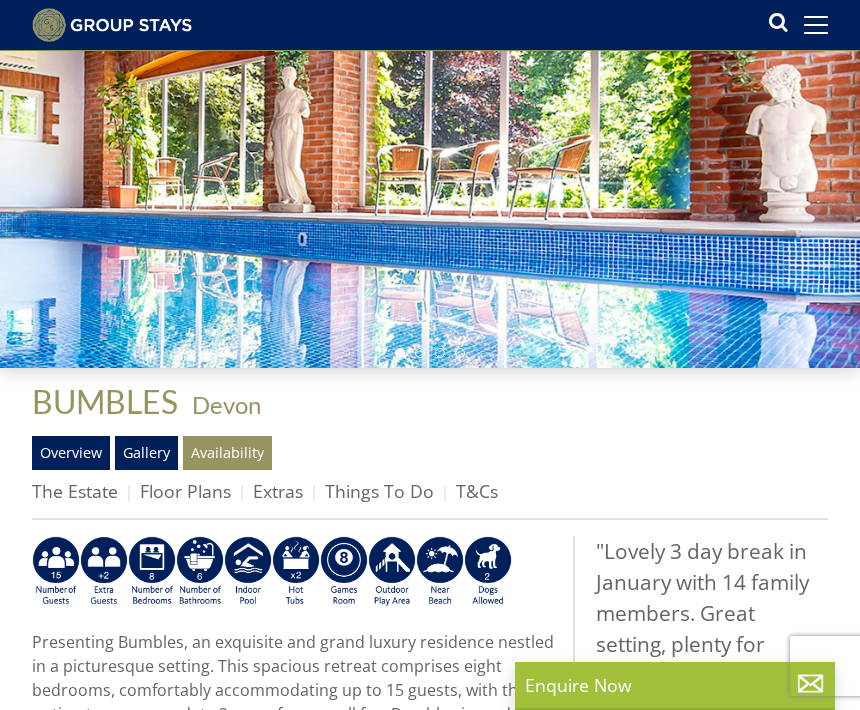 select on "14" 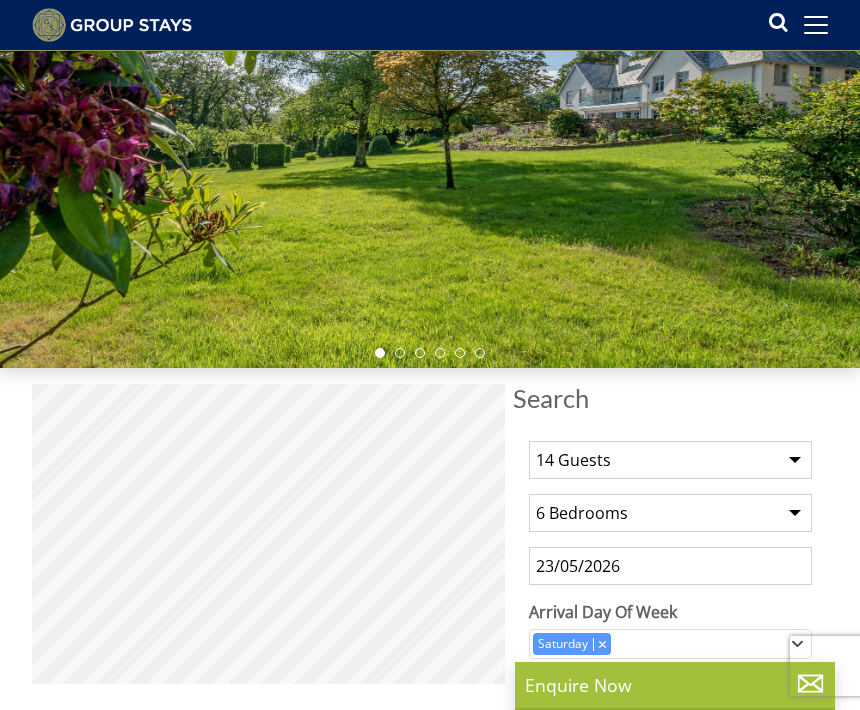 scroll, scrollTop: 7364, scrollLeft: 0, axis: vertical 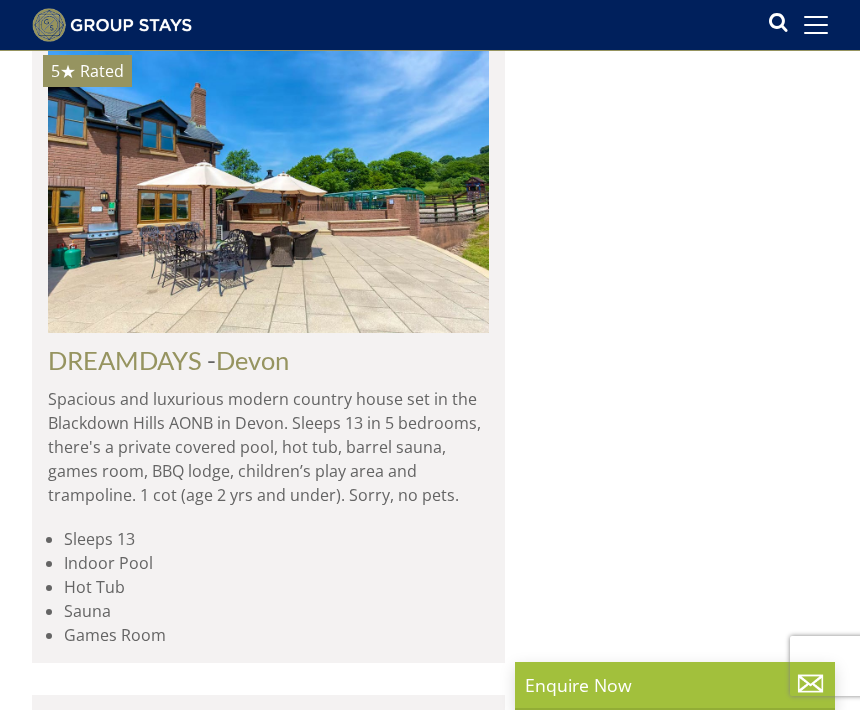 click at bounding box center [268, 191] 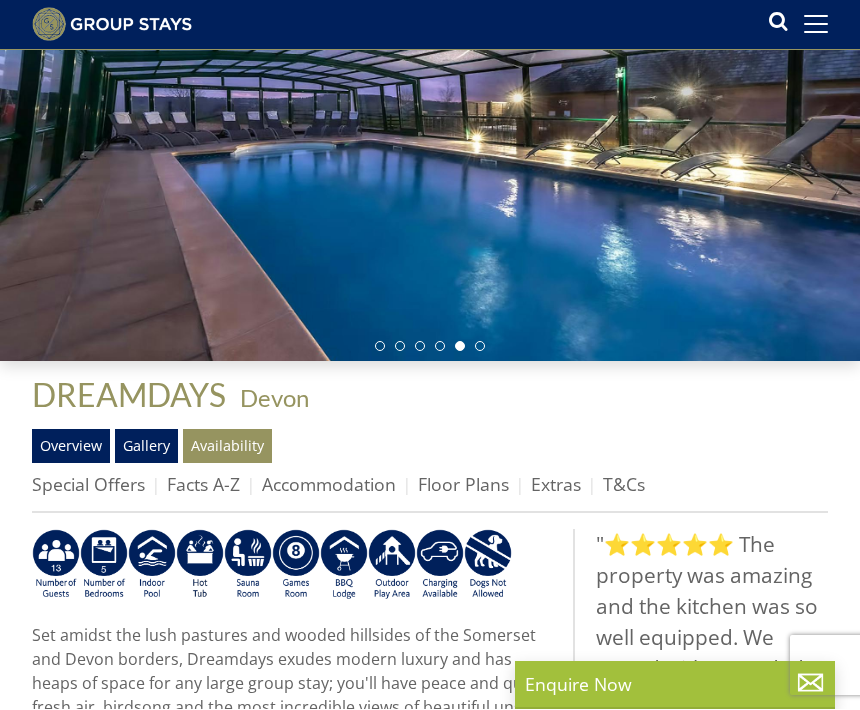 scroll, scrollTop: 215, scrollLeft: 0, axis: vertical 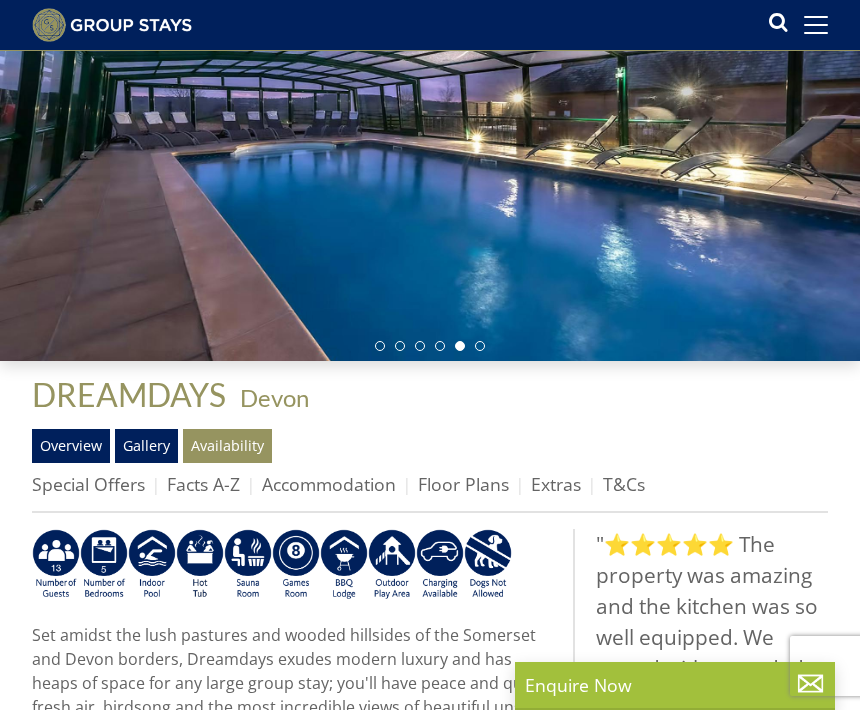 click on "Availability" at bounding box center (227, 446) 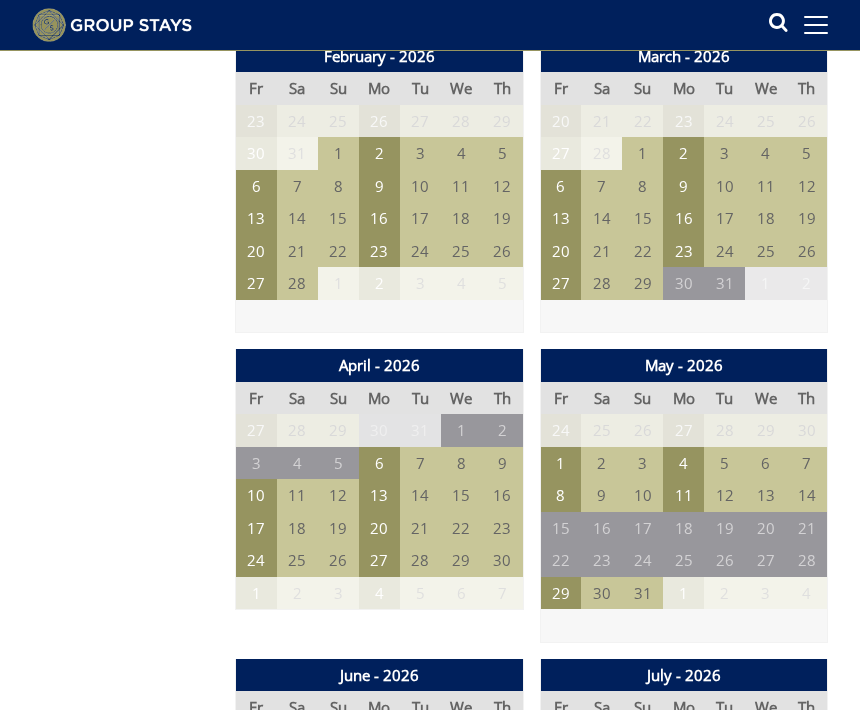 scroll, scrollTop: 1598, scrollLeft: 0, axis: vertical 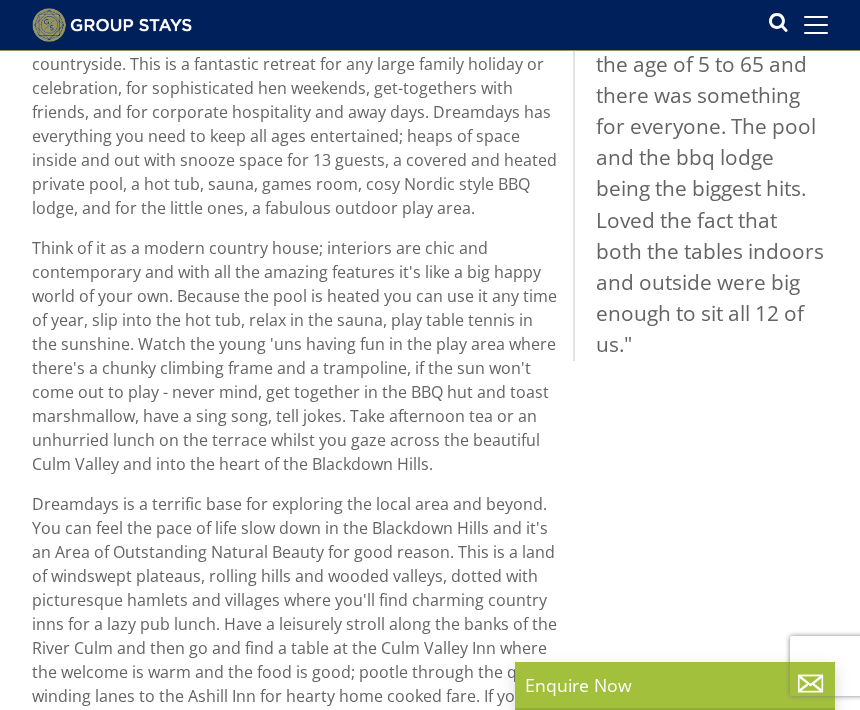 select on "14" 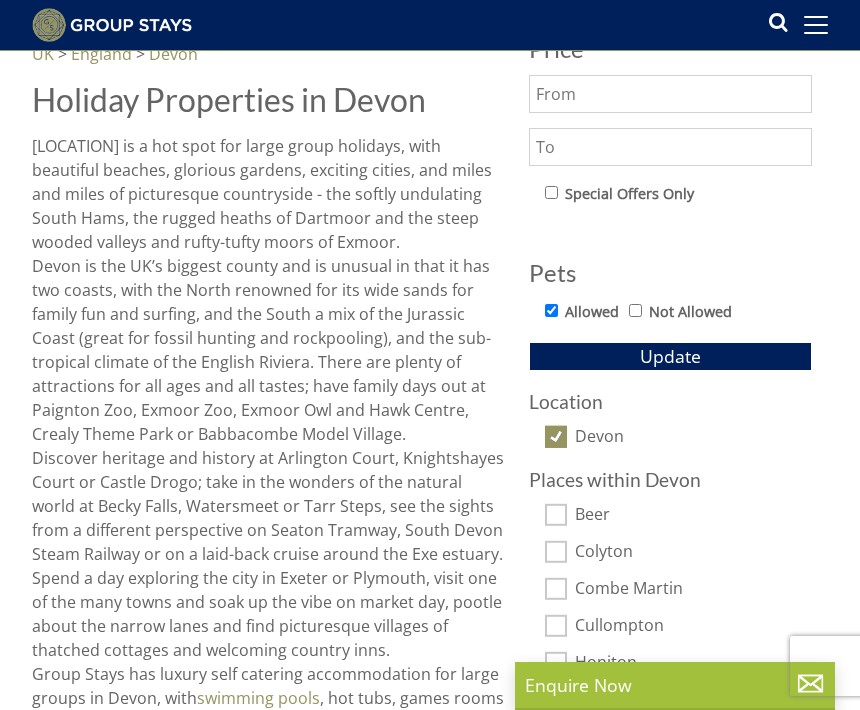scroll, scrollTop: 1655, scrollLeft: 0, axis: vertical 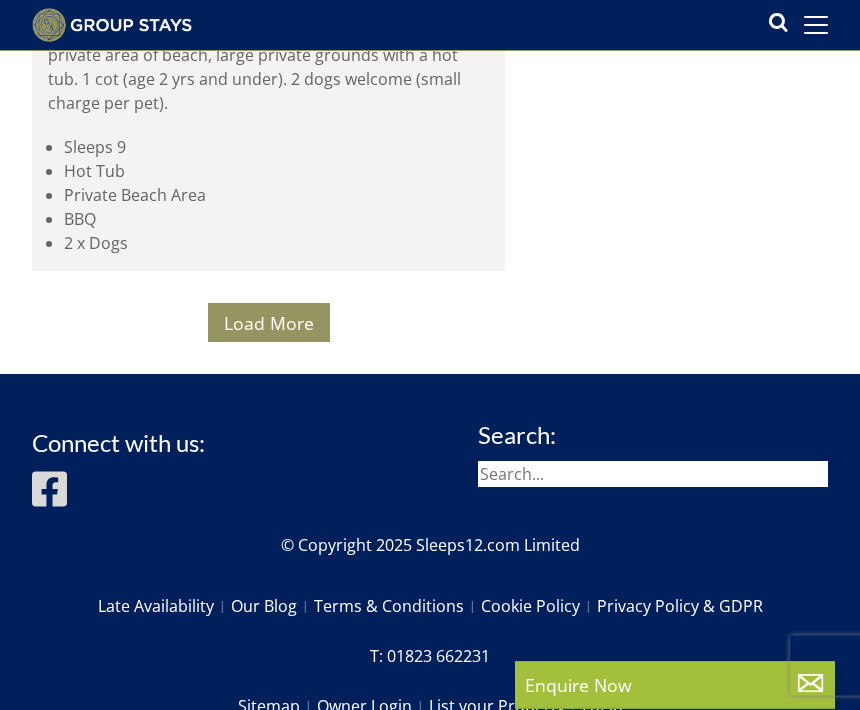 click on "Load More" at bounding box center (269, 324) 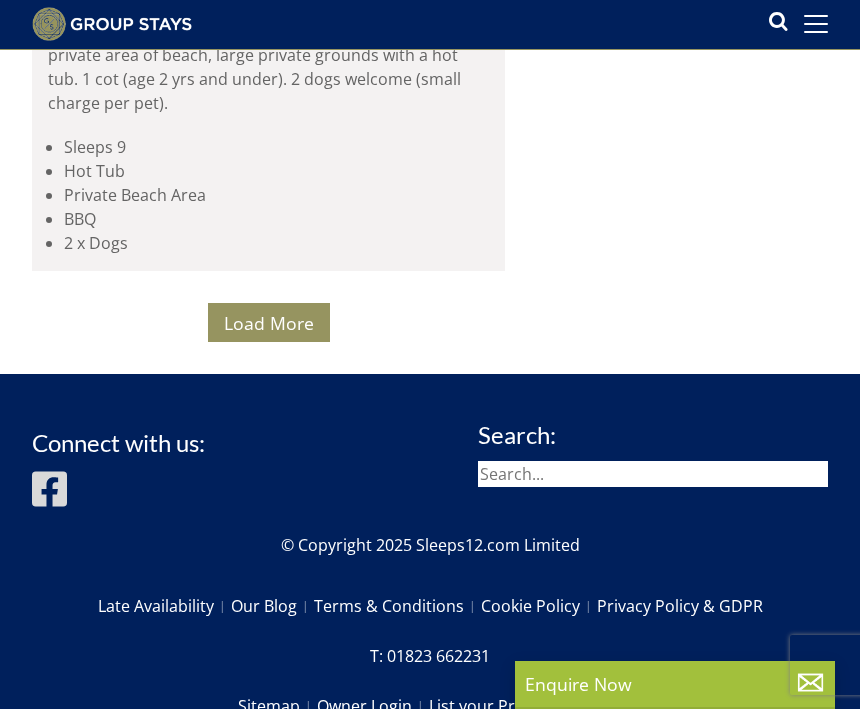 scroll, scrollTop: 15362, scrollLeft: 0, axis: vertical 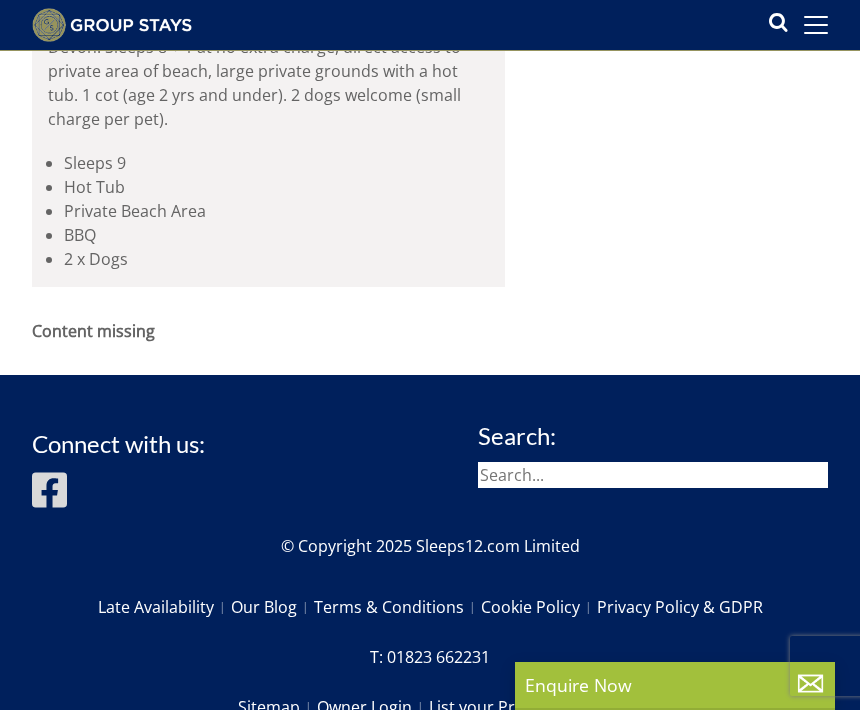 click on "Search
Search
1 Guest
2 Guests
3 Guests
4 Guests
5 Guests
6 Guests
7 Guests
8 Guests
9 Guests
10 Guests
11 Guests
12 Guests
13 Guests
14 Guests
15 Guests
16 Guests
17 Guests
18 Guests
19 Guests
20 Guests
21 Guests
22 Guests
23 Guests
24 Guests
25 Guests
26 Guests
27 Guests
28 Guests
29 Guests
30 Guests
31 Guests
32 Guests
Any number of bedrooms
4 Bedrooms
5 Bedrooms
6 Bedrooms
7 Bedrooms
8 Bedrooms
9 Bedrooms
10 Bedrooms
11 Bedrooms
12 Bedrooms
13 Bedrooms
14 Bedrooms
15 Bedrooms
16 Bedrooms
Arrival Day Of Week
Monday Tuesday Wednesday Thursday Friday Saturday Sunday Price" at bounding box center [670, -7214] 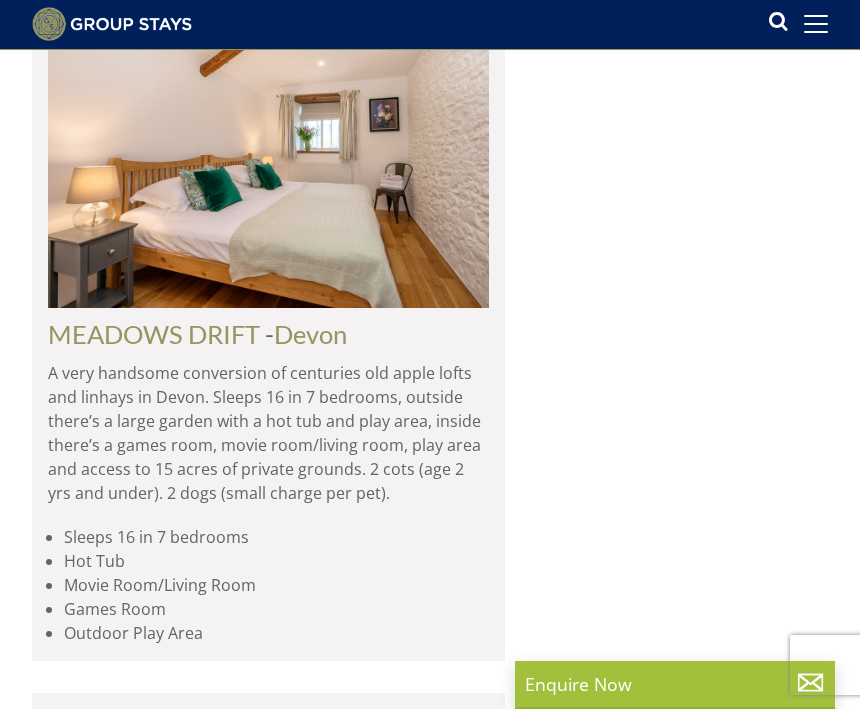 scroll, scrollTop: 12194, scrollLeft: 0, axis: vertical 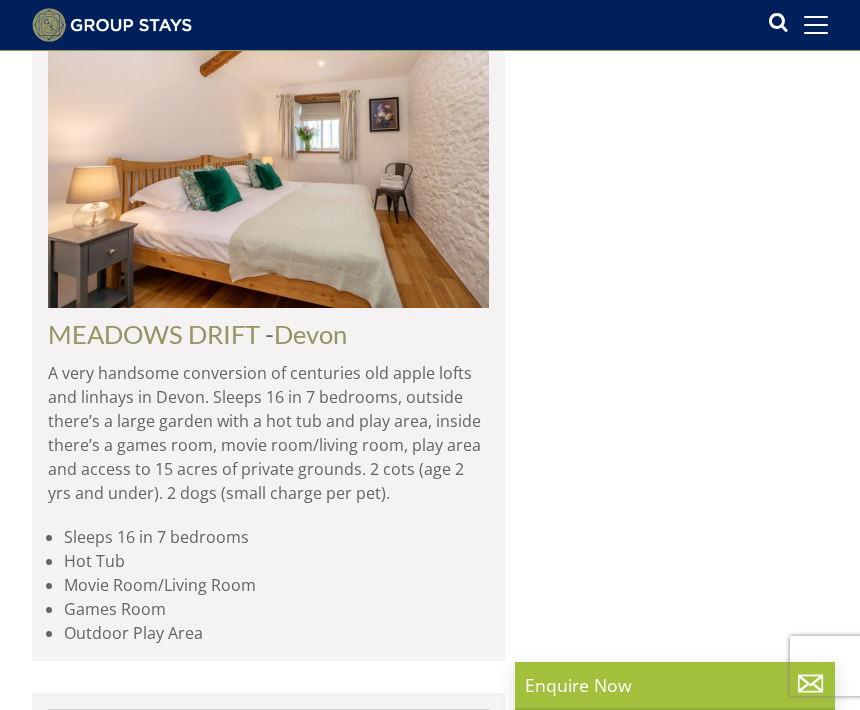 click at bounding box center [268, 165] 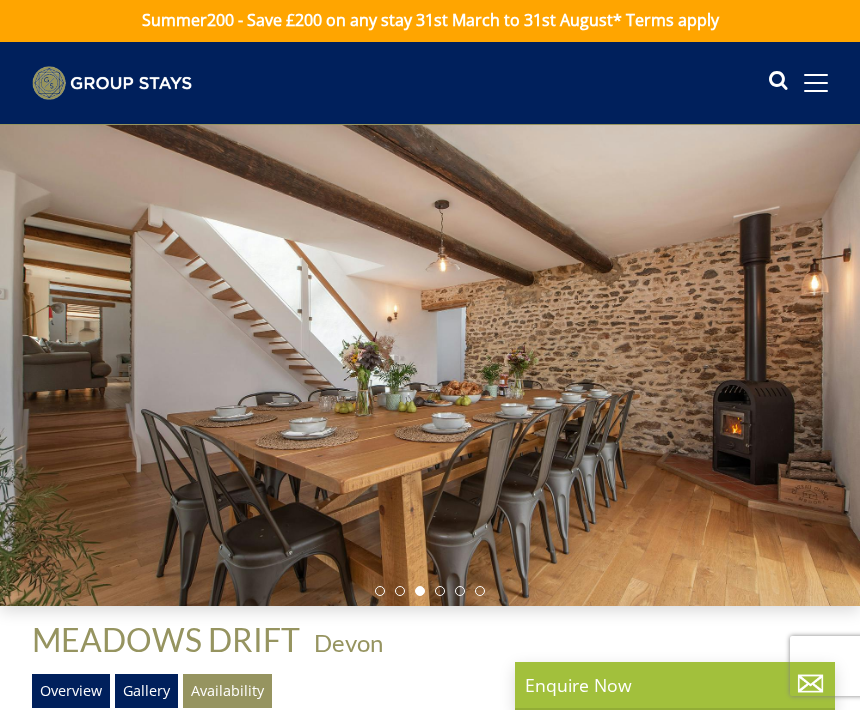 scroll, scrollTop: 10, scrollLeft: 0, axis: vertical 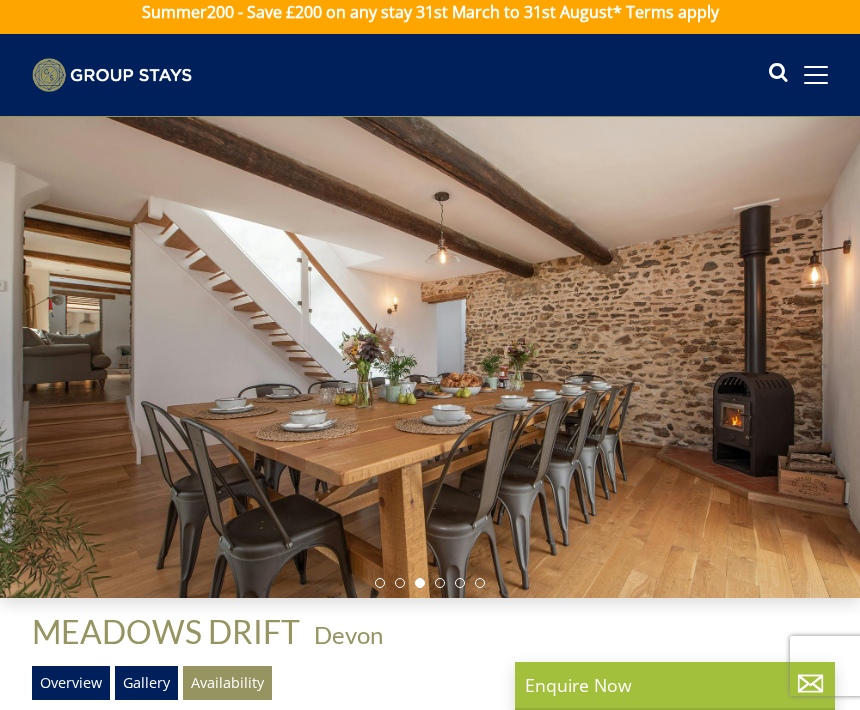 click on "Availability" at bounding box center (227, 683) 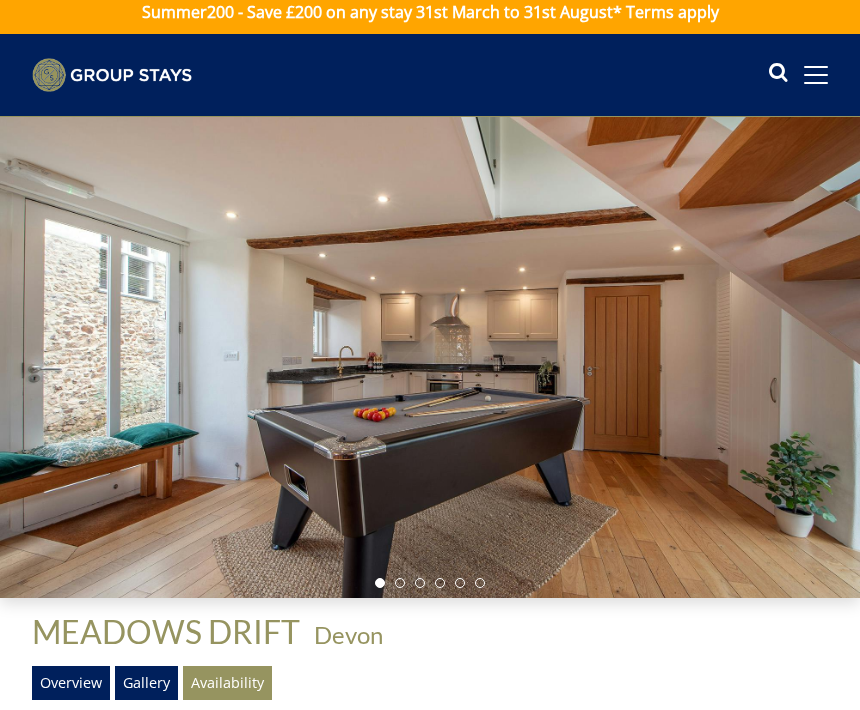 scroll, scrollTop: 0, scrollLeft: 0, axis: both 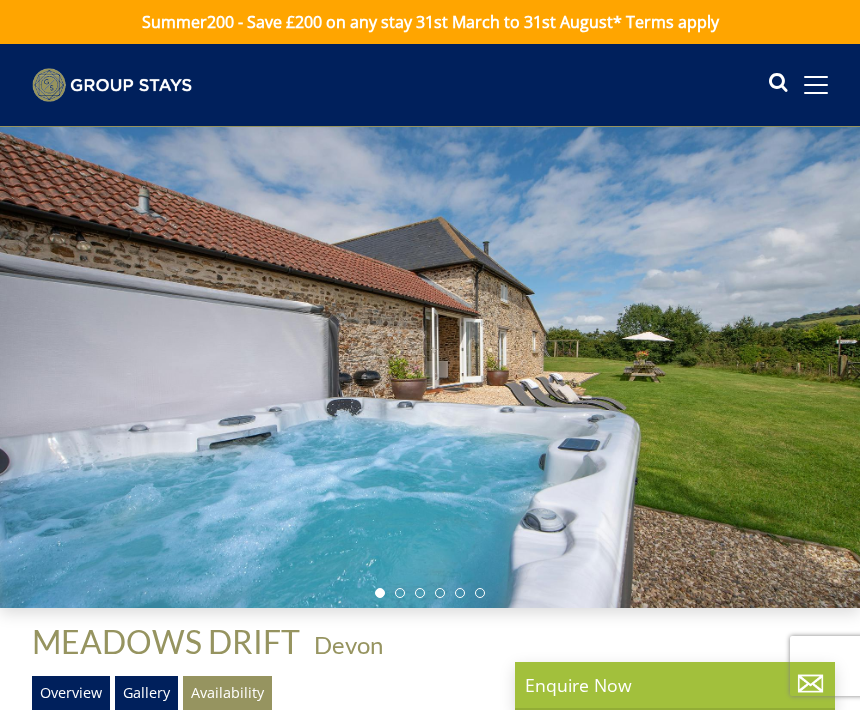 select on "14" 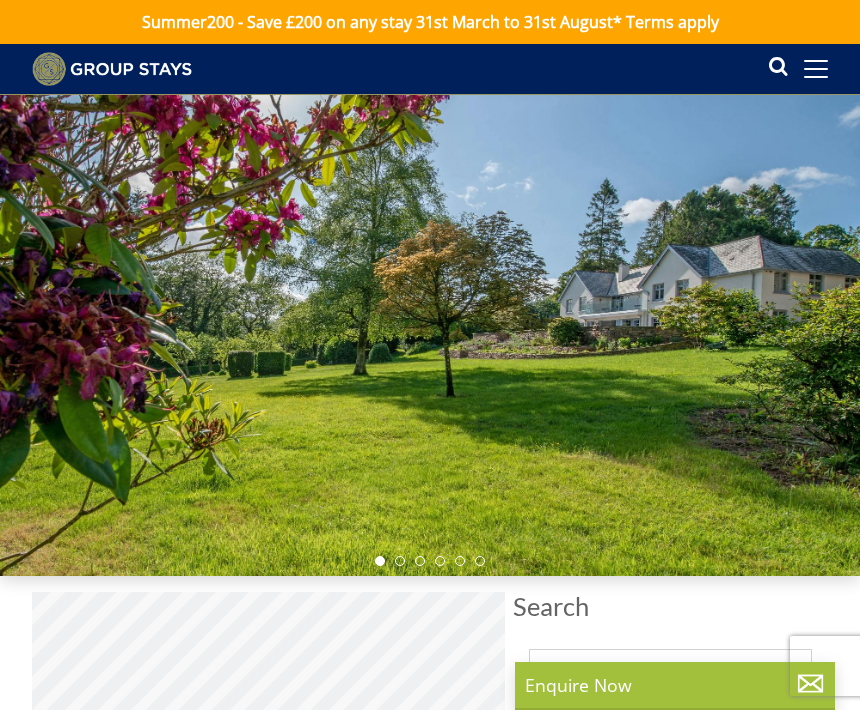 scroll, scrollTop: 9734, scrollLeft: 0, axis: vertical 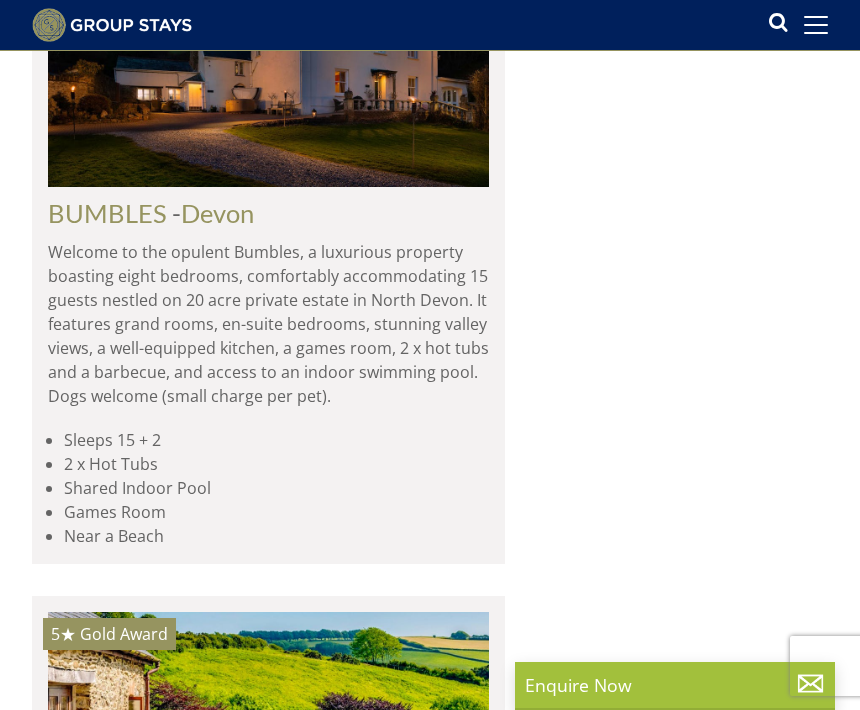 click at bounding box center (269, 4163) 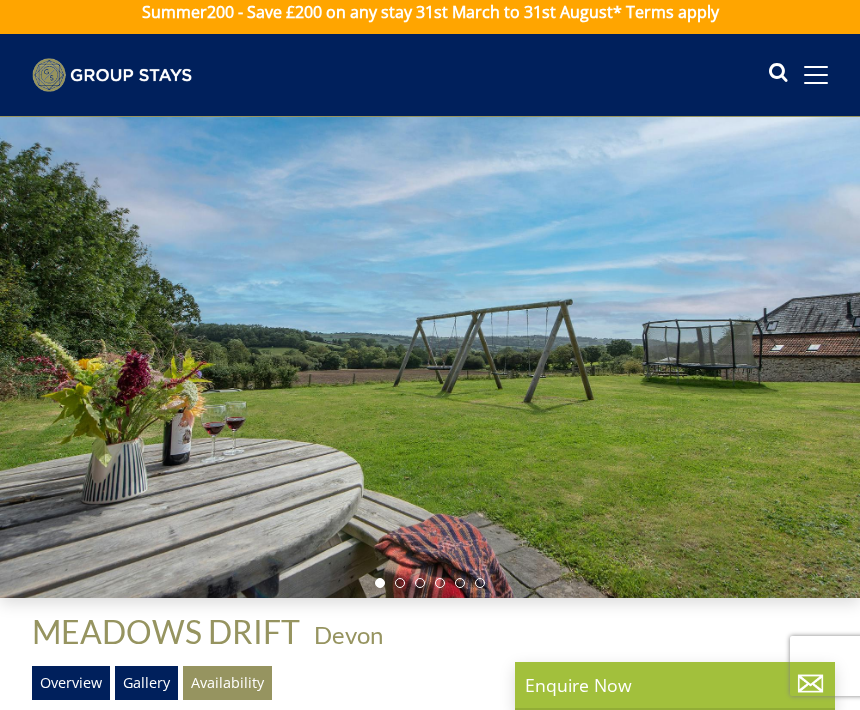 scroll, scrollTop: 0, scrollLeft: 0, axis: both 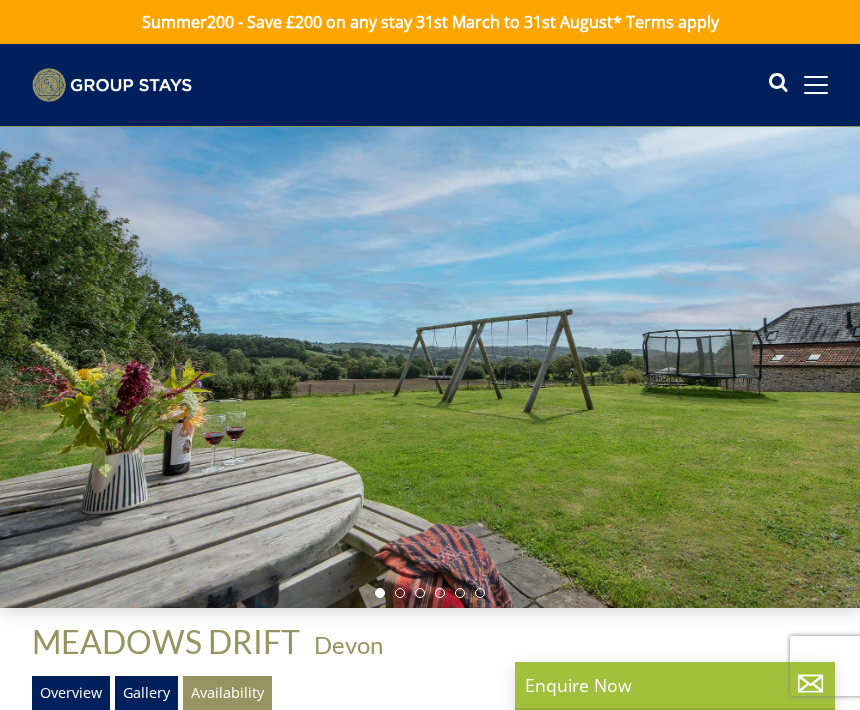 select on "14" 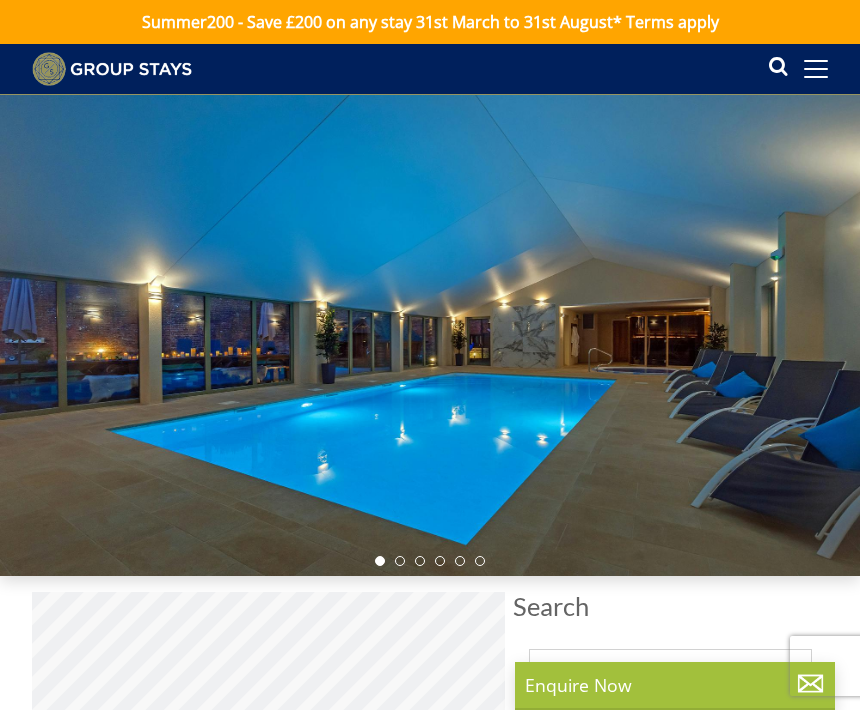 scroll, scrollTop: 8196, scrollLeft: 0, axis: vertical 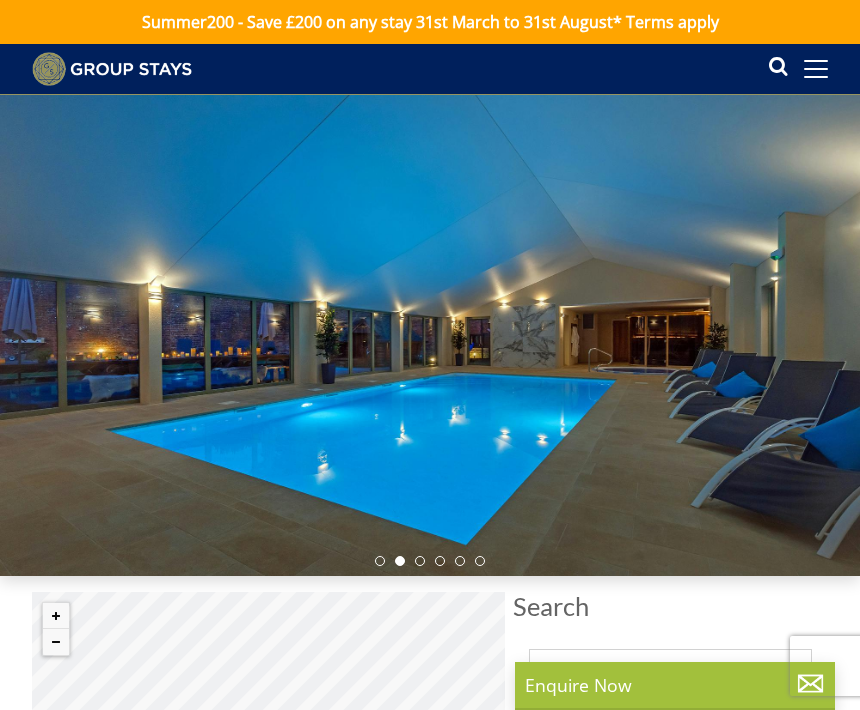 select on "14" 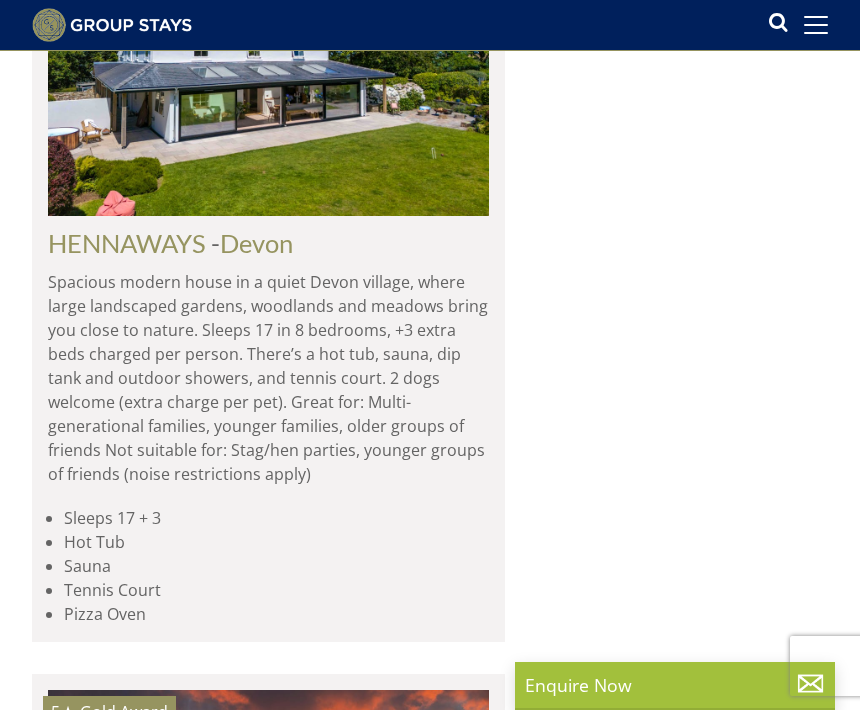 scroll, scrollTop: 0, scrollLeft: 7497, axis: horizontal 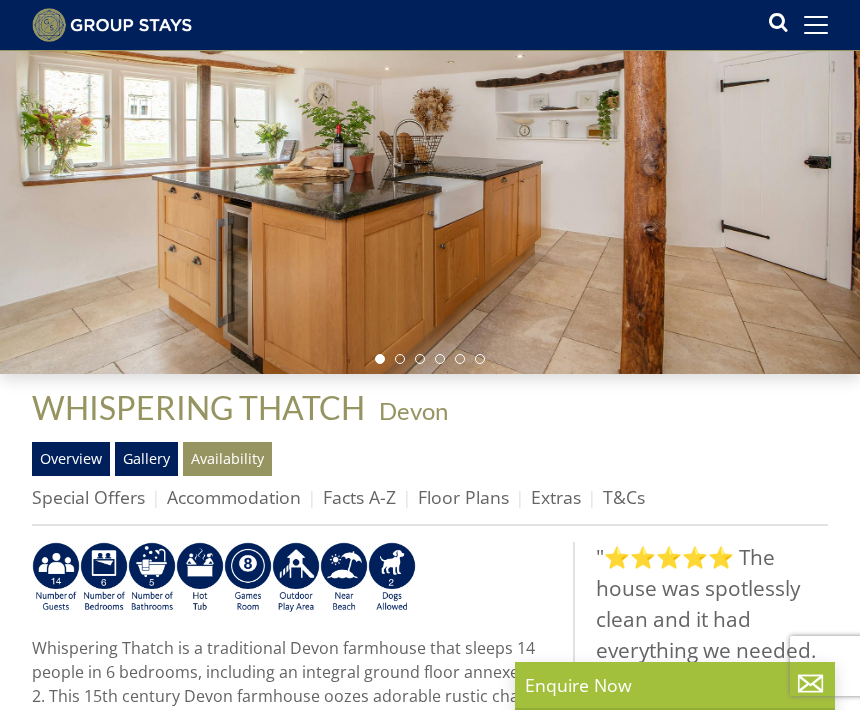 click on "Availability" at bounding box center [227, 459] 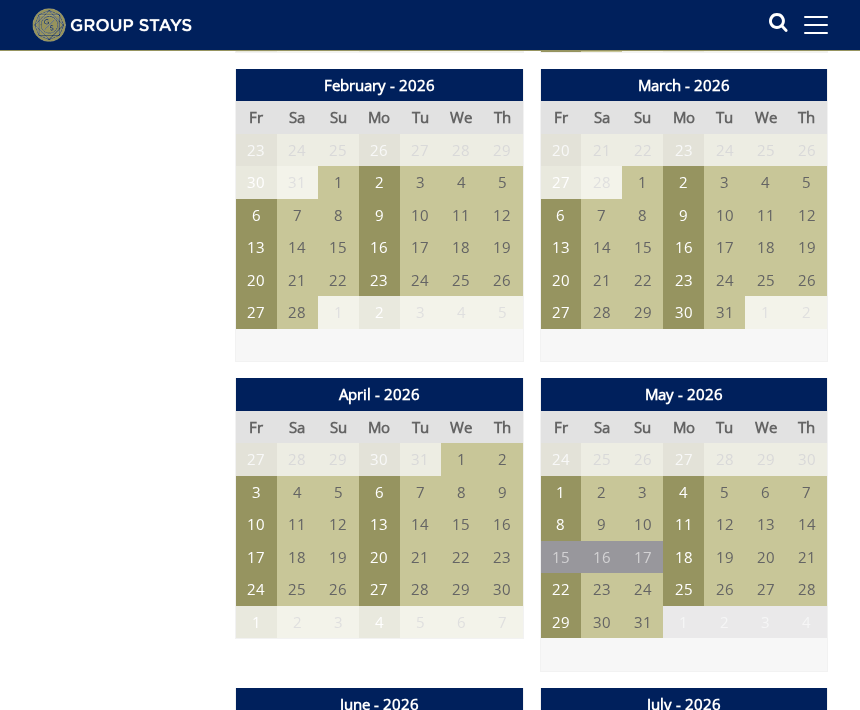scroll, scrollTop: 1573, scrollLeft: 0, axis: vertical 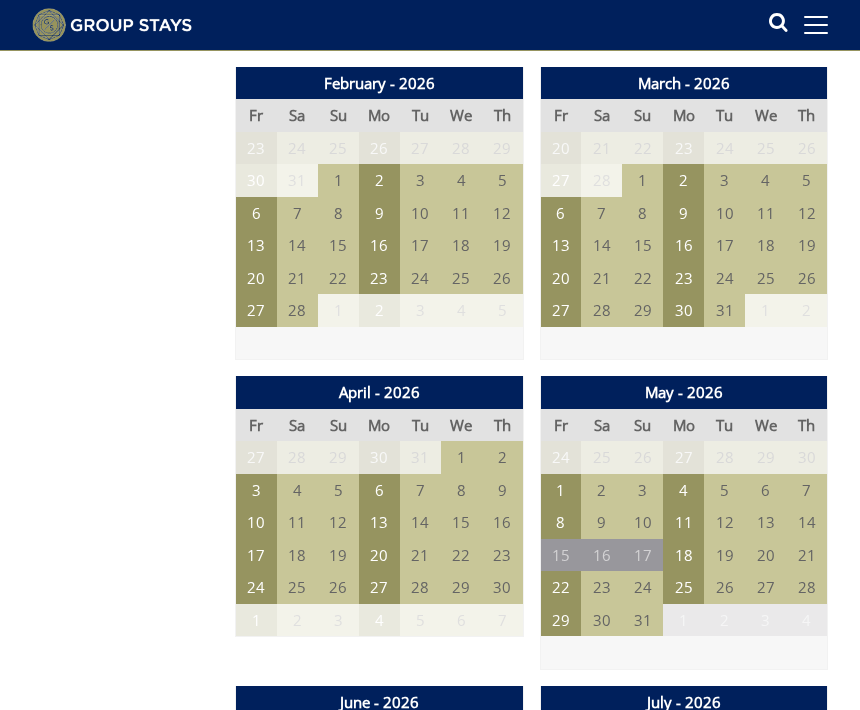 click on "22" at bounding box center (560, 587) 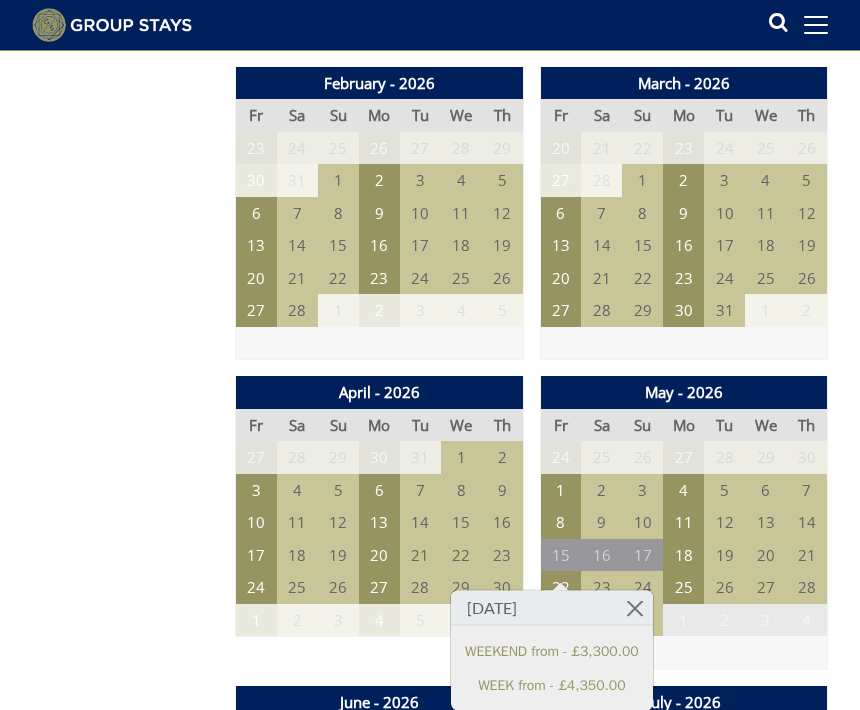 click on "22" at bounding box center (560, 587) 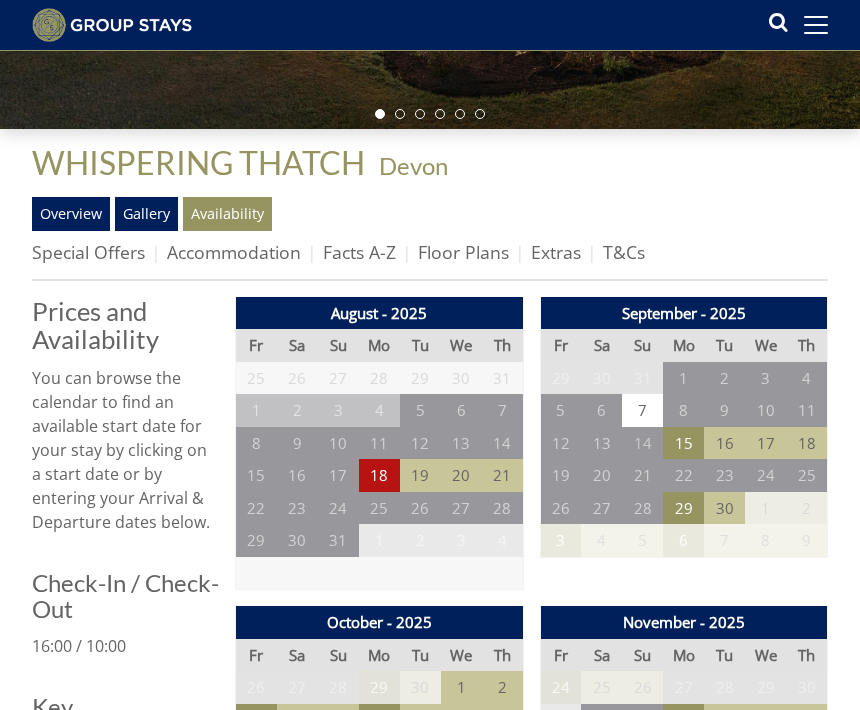 scroll, scrollTop: 451, scrollLeft: 0, axis: vertical 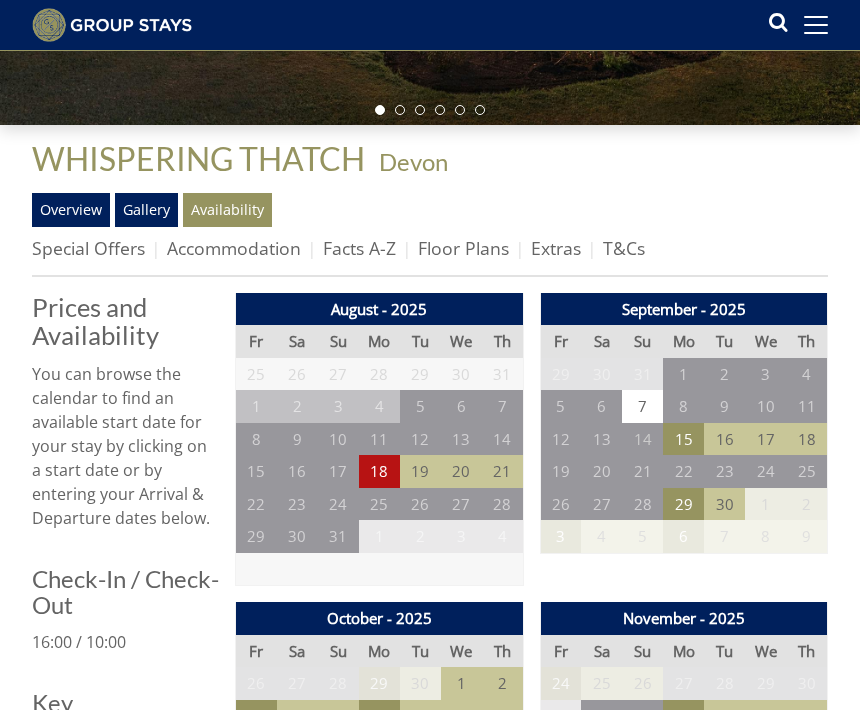 click on "Overview" at bounding box center [71, 210] 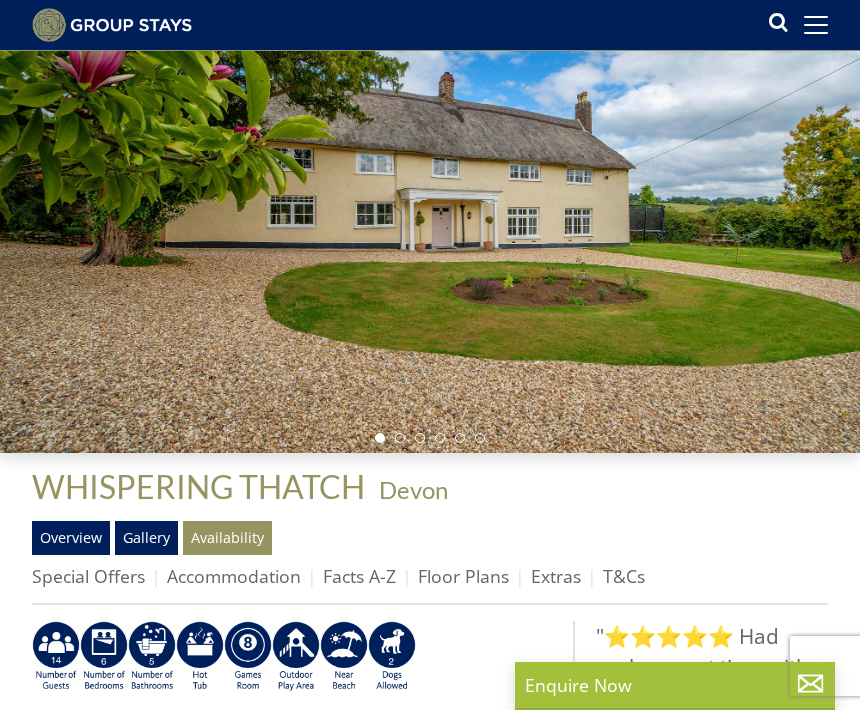 scroll, scrollTop: 0, scrollLeft: 0, axis: both 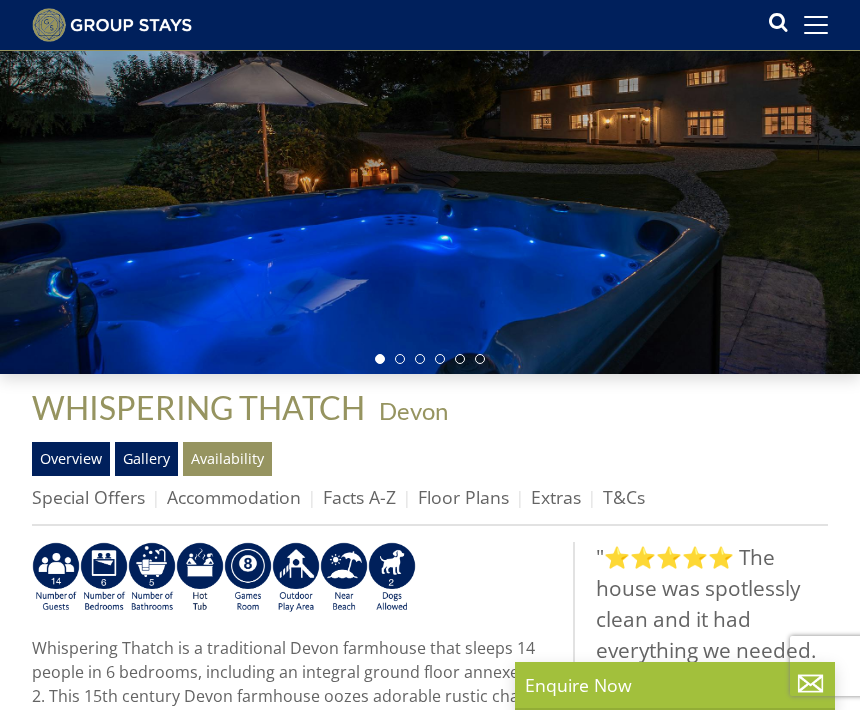 select on "14" 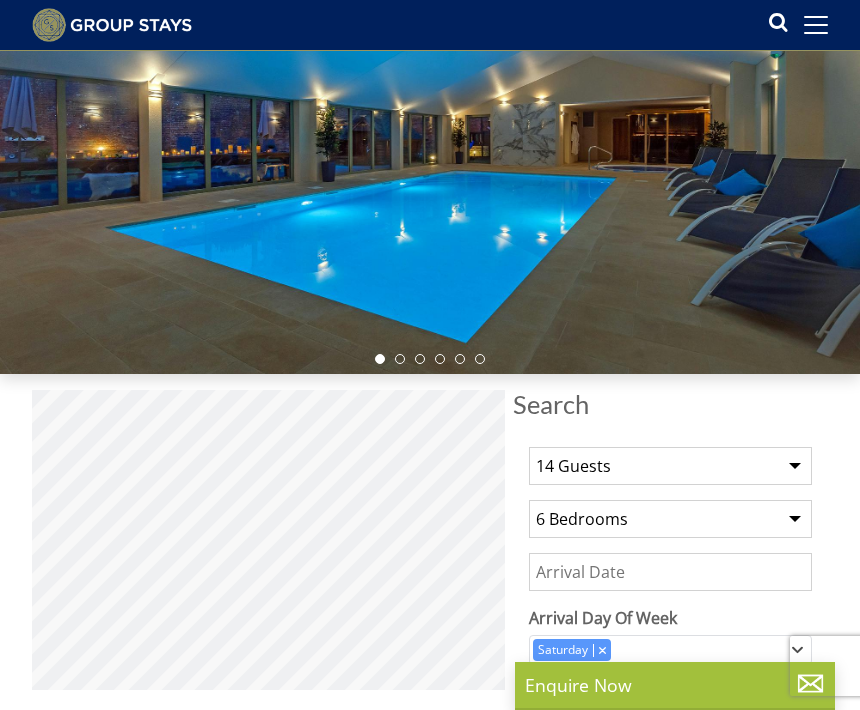 scroll, scrollTop: 7408, scrollLeft: 0, axis: vertical 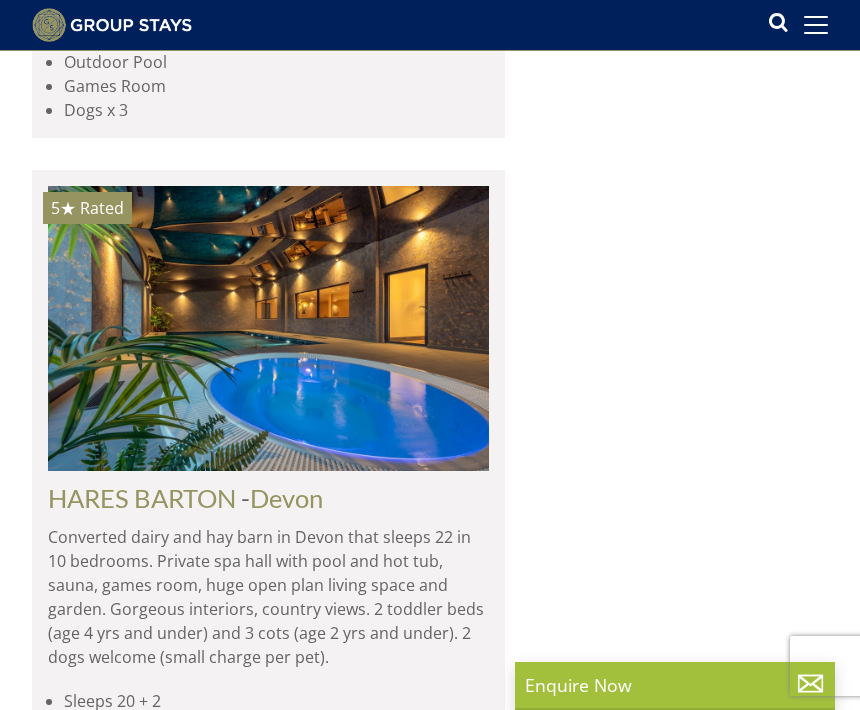 click at bounding box center (268, 2532) 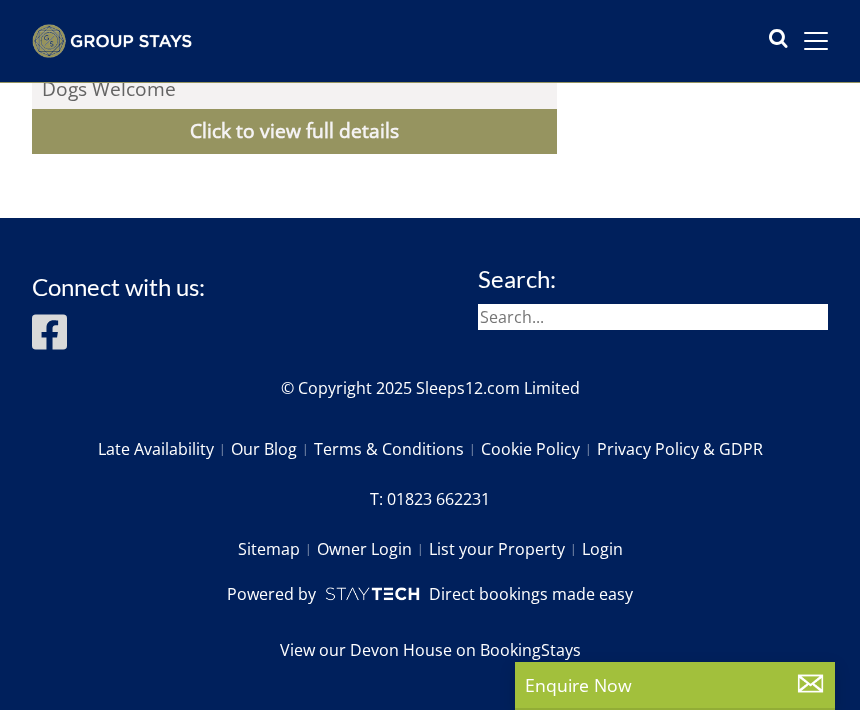 scroll 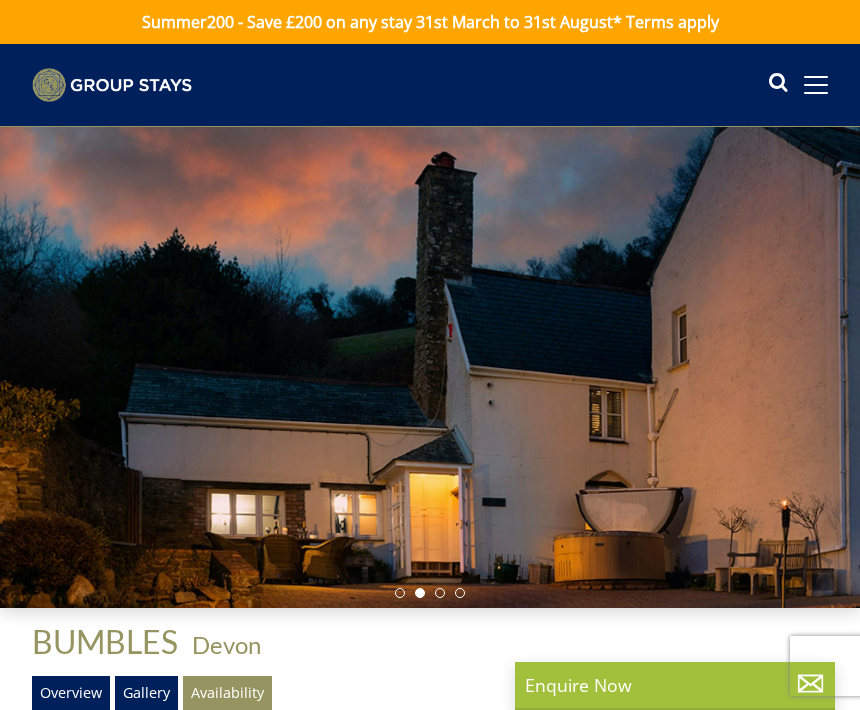 select on "14" 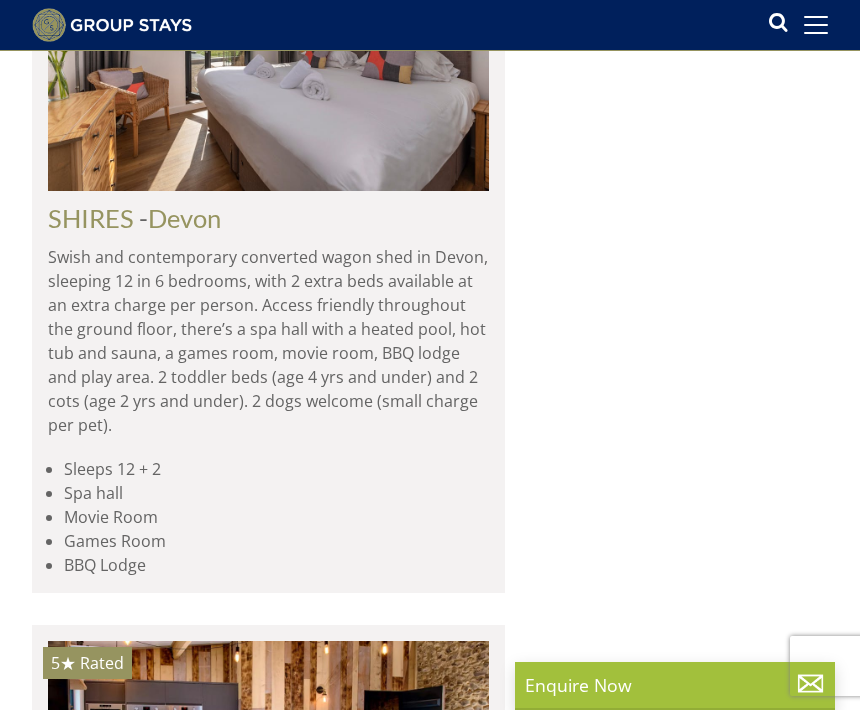 click at bounding box center [268, 783] 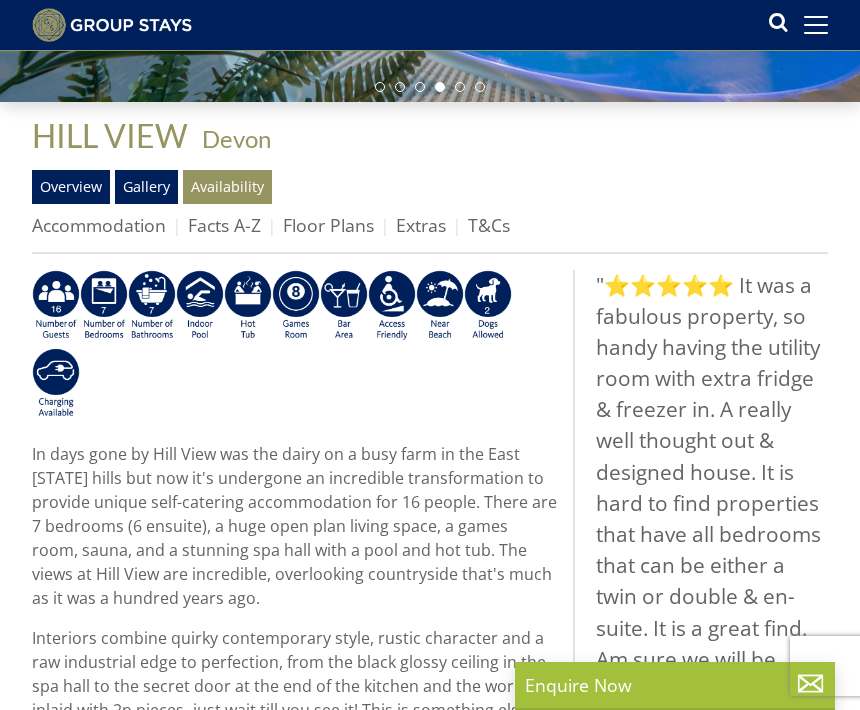 click on "Availability" at bounding box center (227, 187) 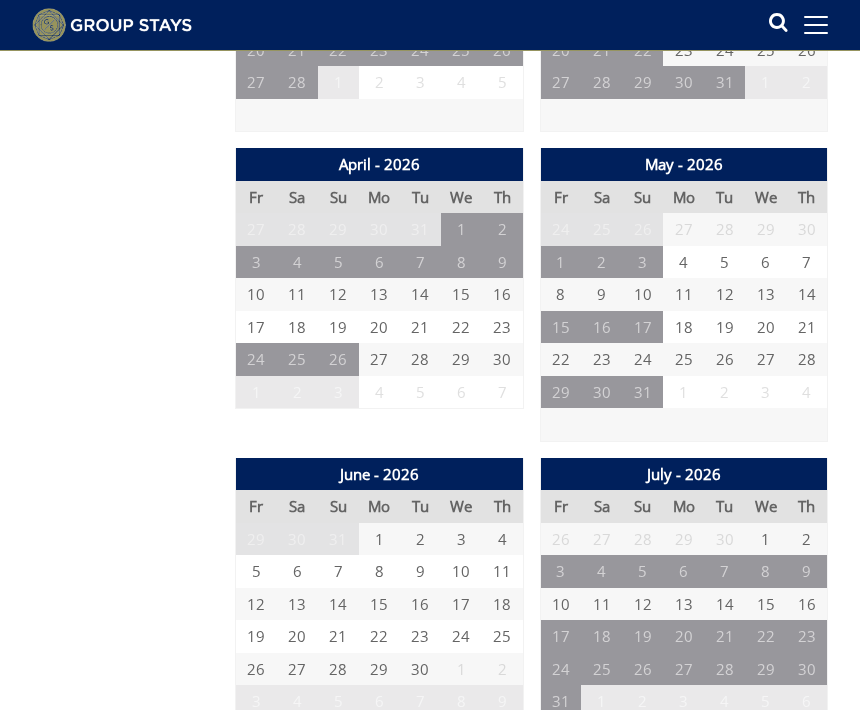 click on "22" at bounding box center [560, 359] 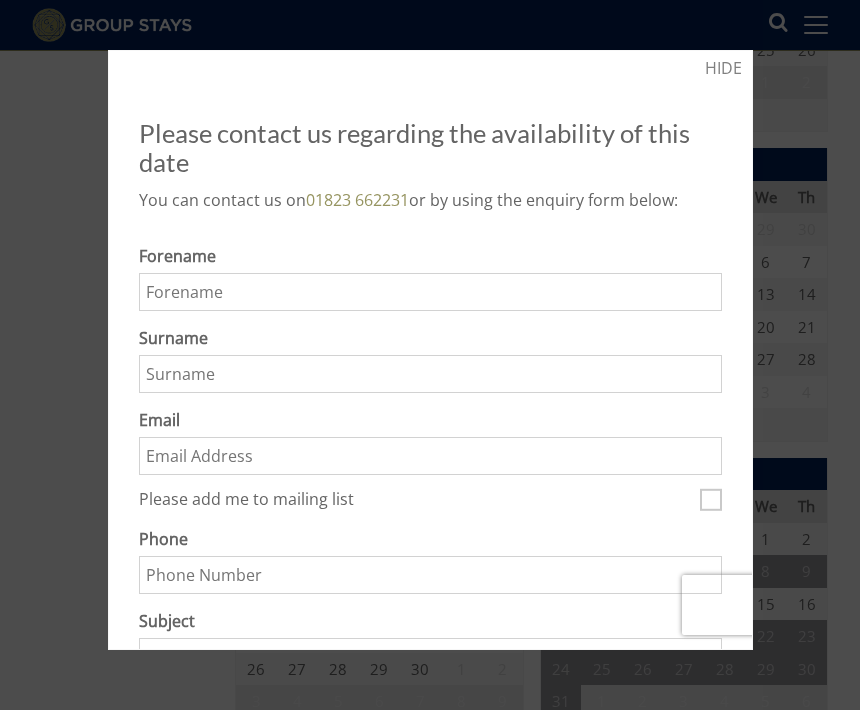 click at bounding box center (430, 355) 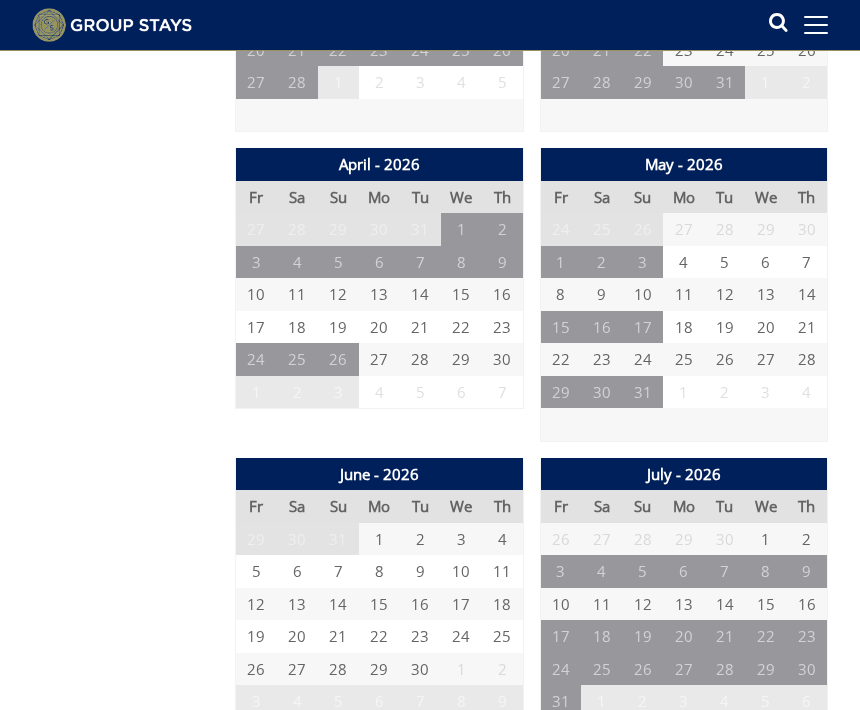 click on "23" at bounding box center [601, 359] 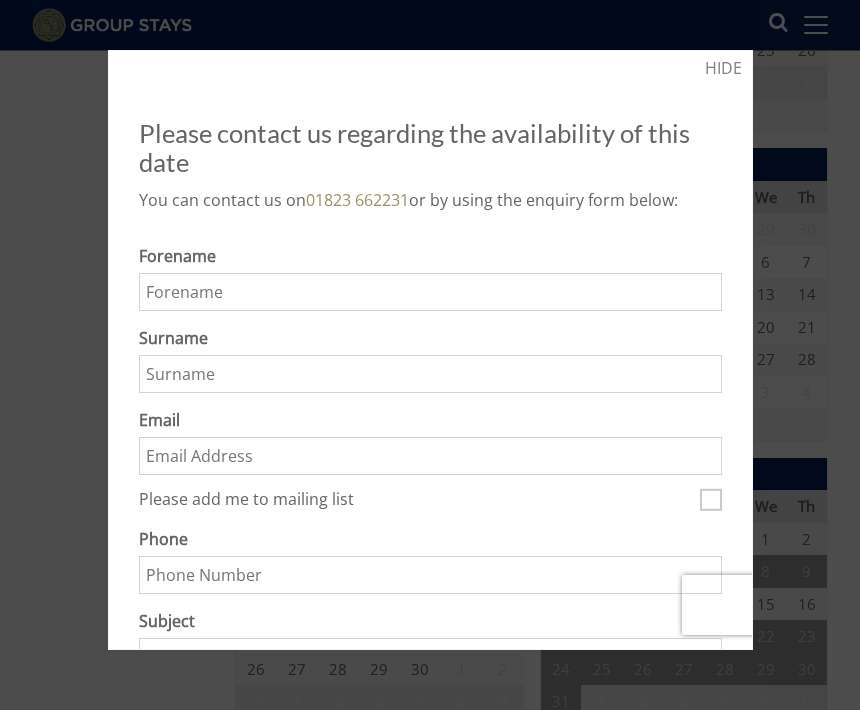 click on "Forename" at bounding box center [430, 292] 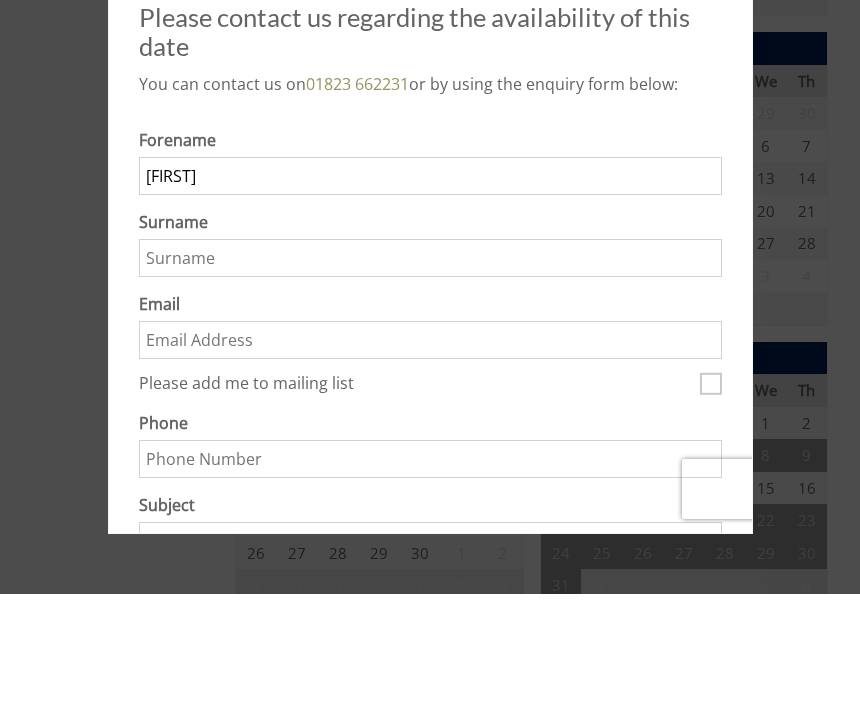 type on "Karen" 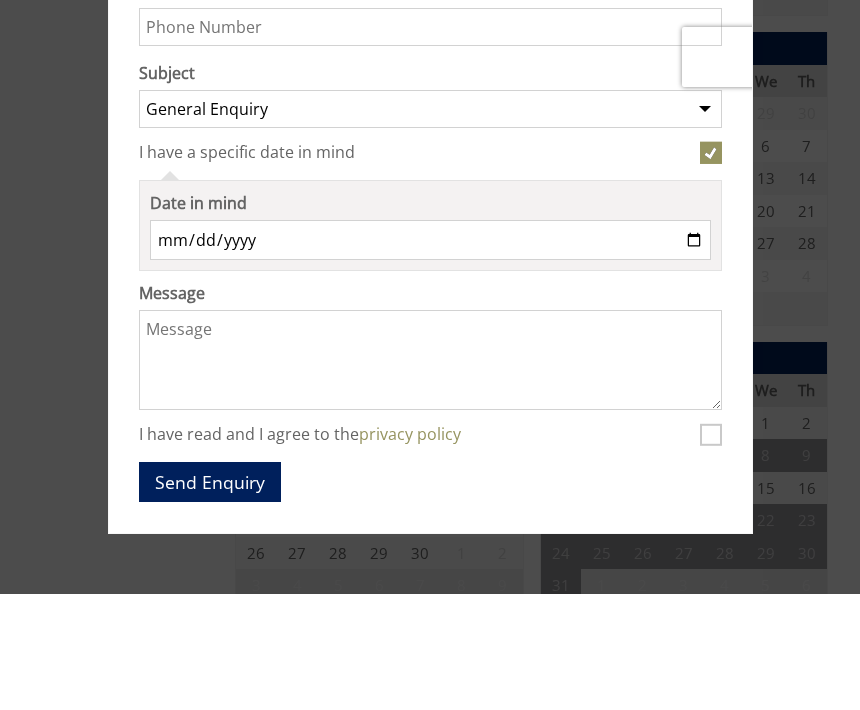 scroll, scrollTop: 431, scrollLeft: 0, axis: vertical 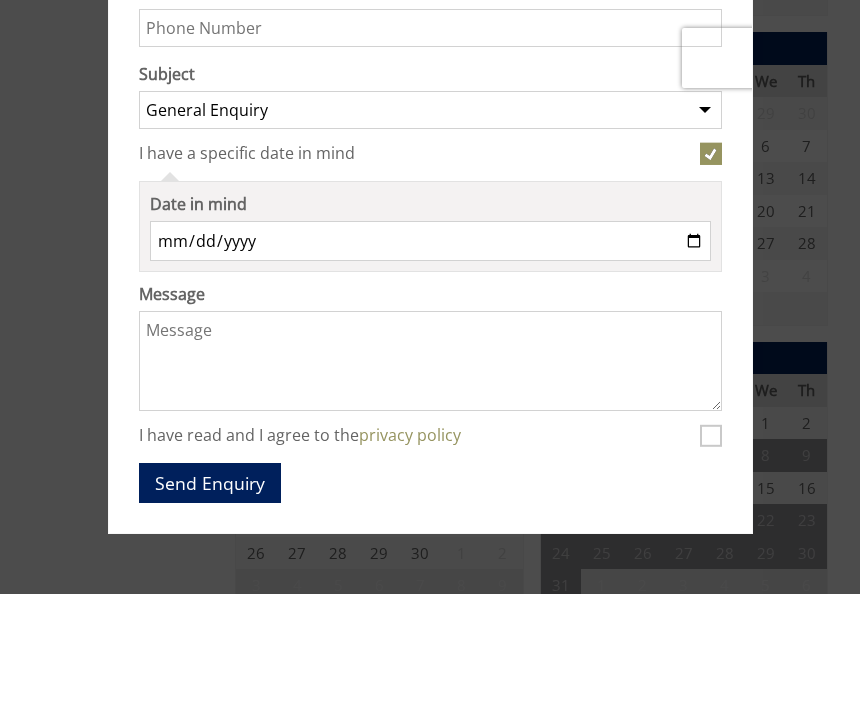 type on "karenbennett1963@outlook.com" 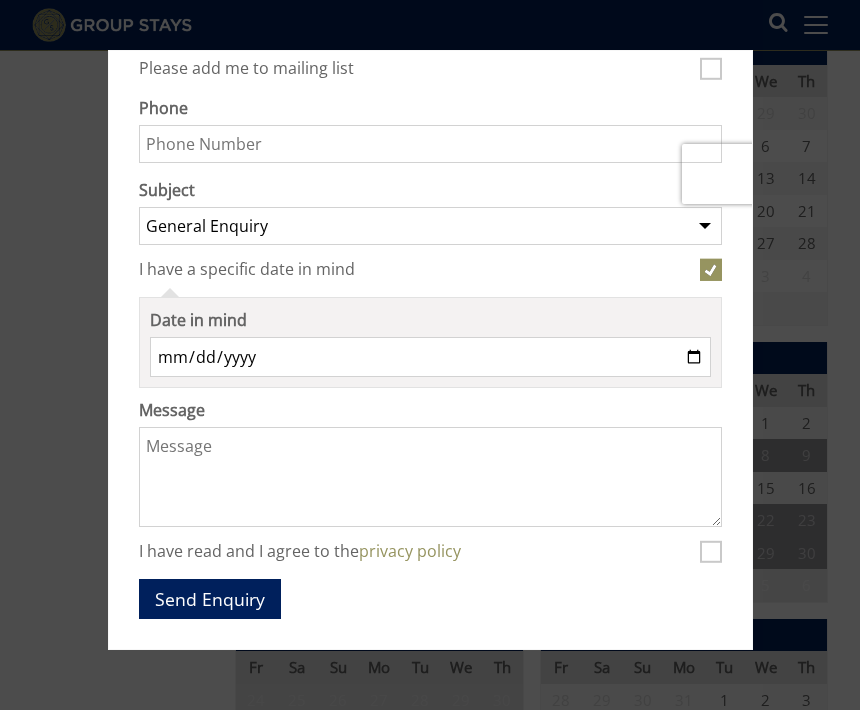 type on "2026-05-23" 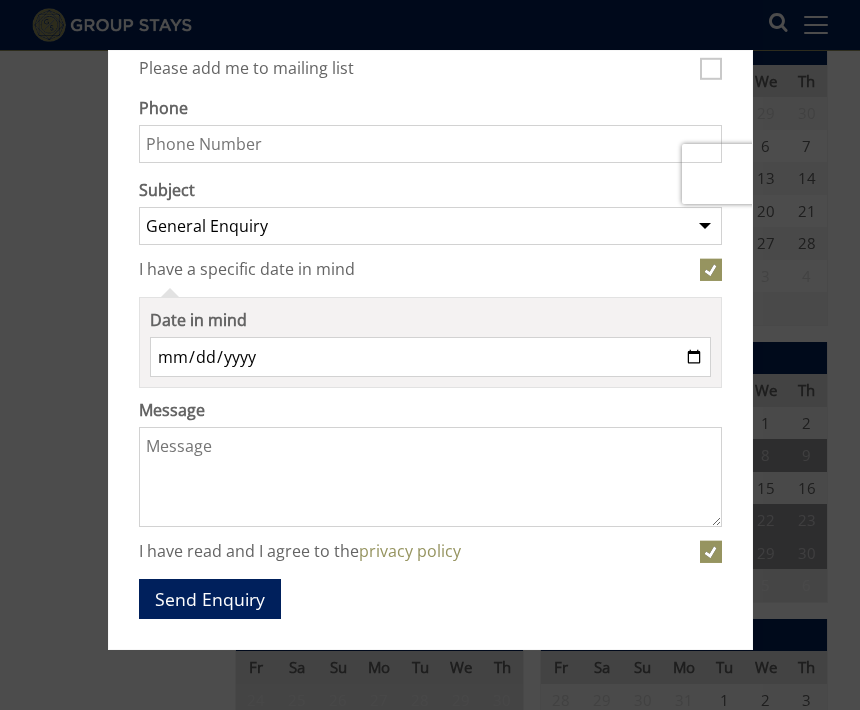 click on "Send Enquiry" at bounding box center [210, 598] 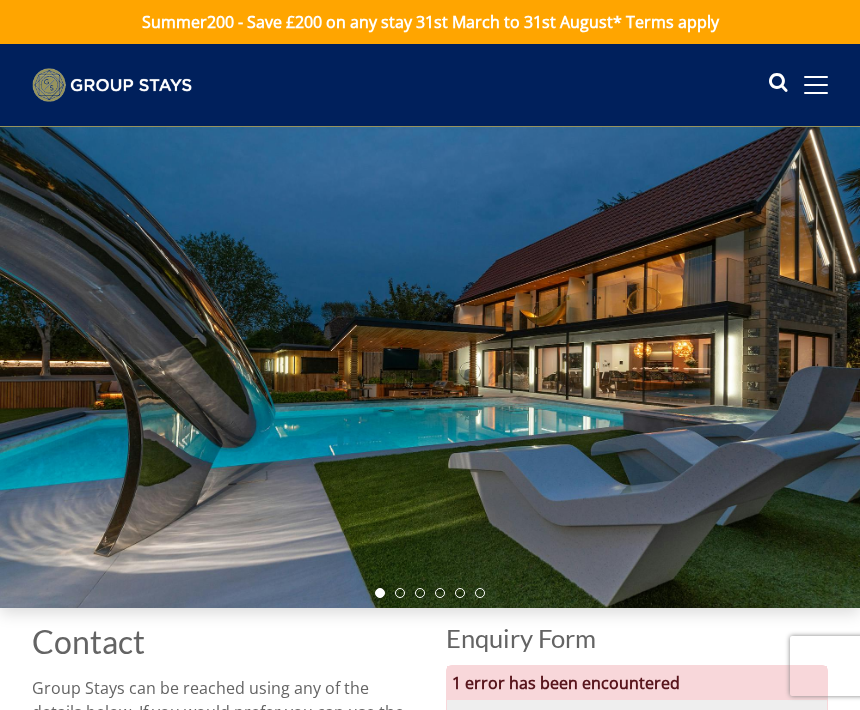 scroll, scrollTop: 0, scrollLeft: 0, axis: both 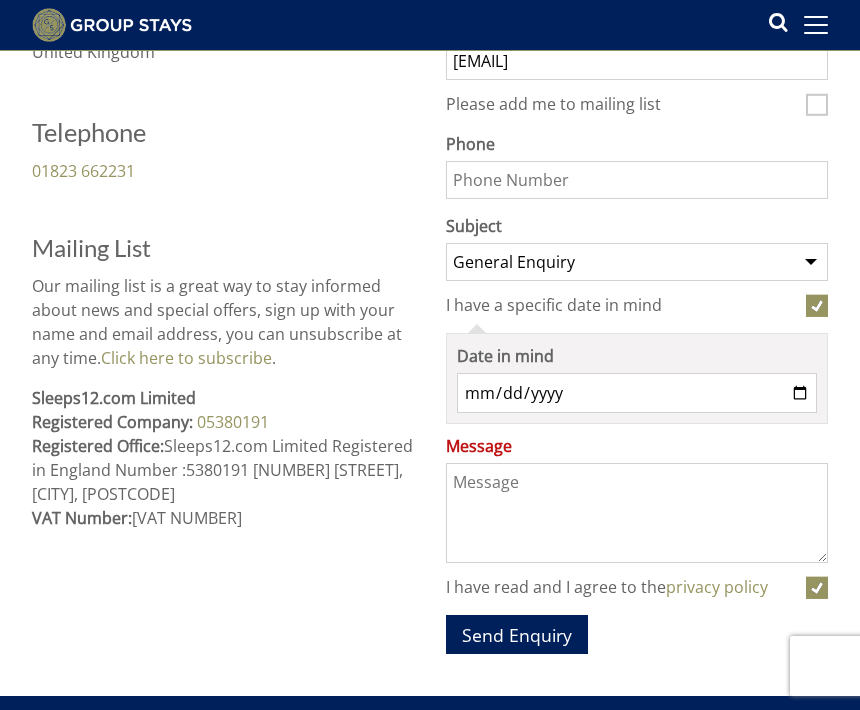 click on "Message" at bounding box center (637, 513) 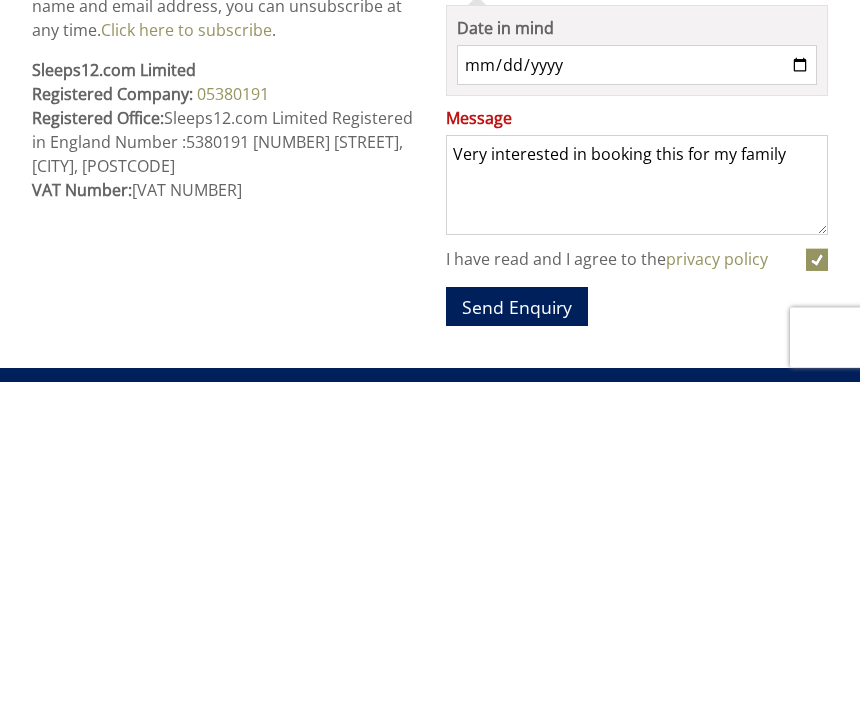 type on "Very interested in booking this for my family" 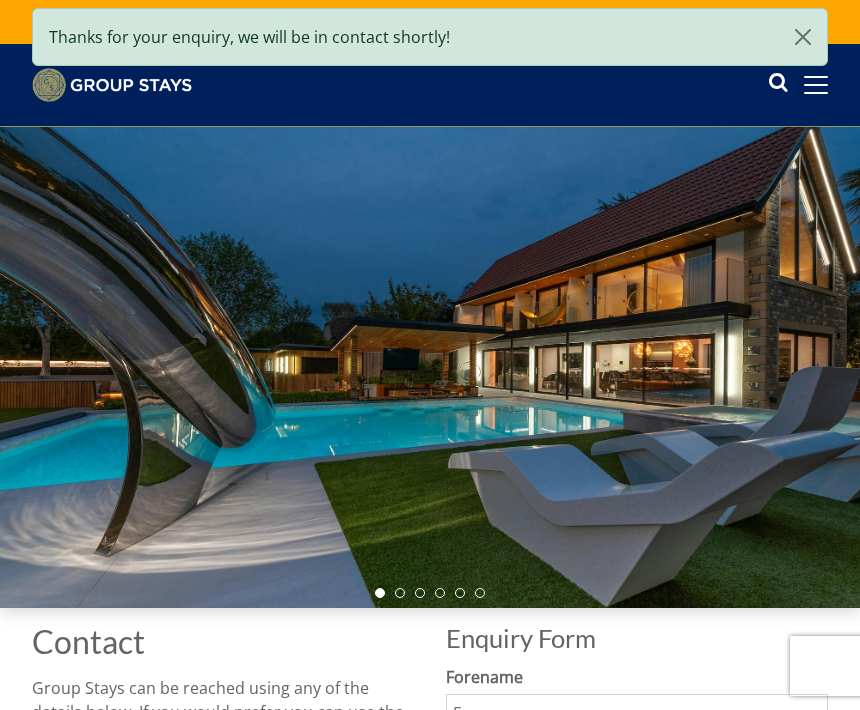 scroll, scrollTop: 0, scrollLeft: 0, axis: both 